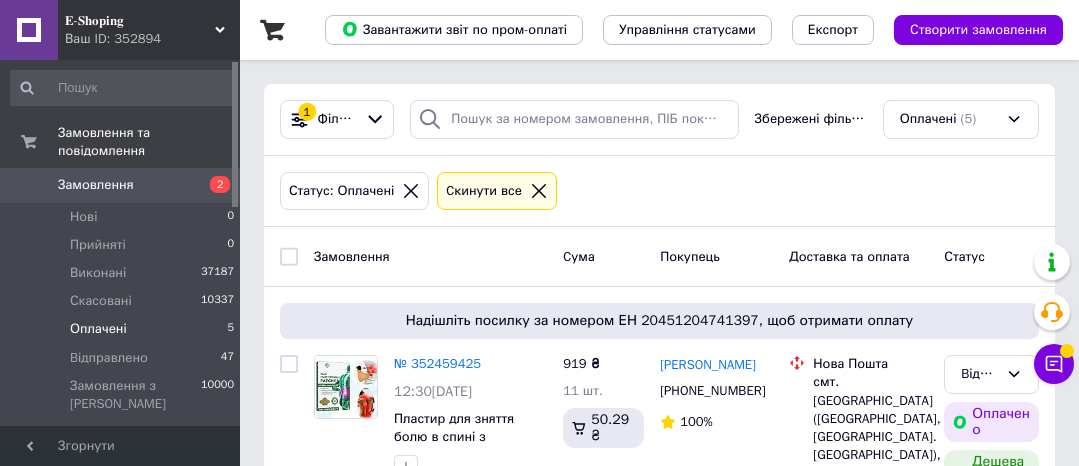 scroll, scrollTop: 86, scrollLeft: 0, axis: vertical 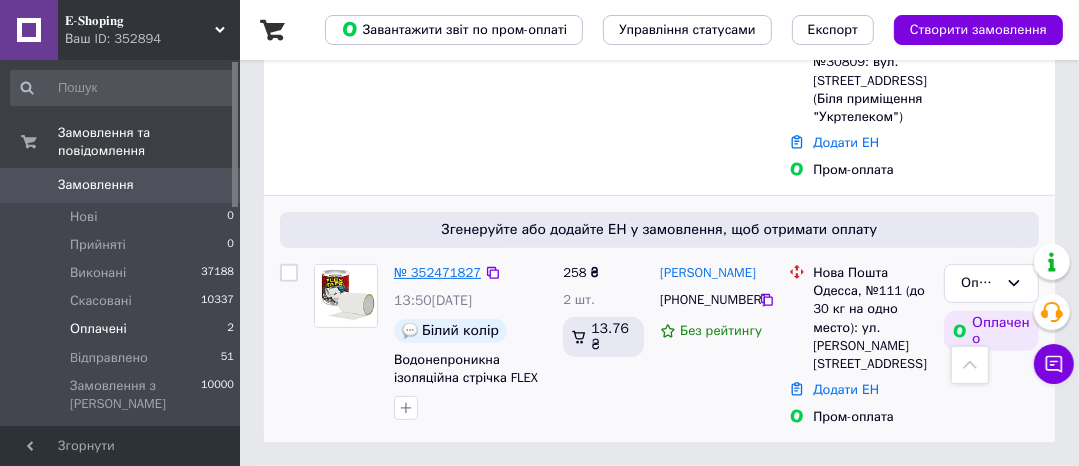 click on "№ 352471827" at bounding box center (437, 272) 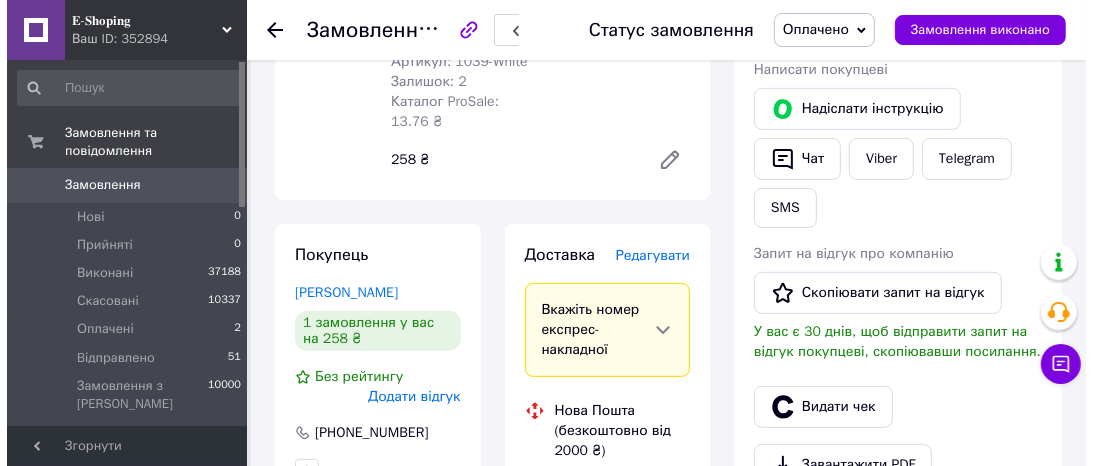 scroll, scrollTop: 400, scrollLeft: 0, axis: vertical 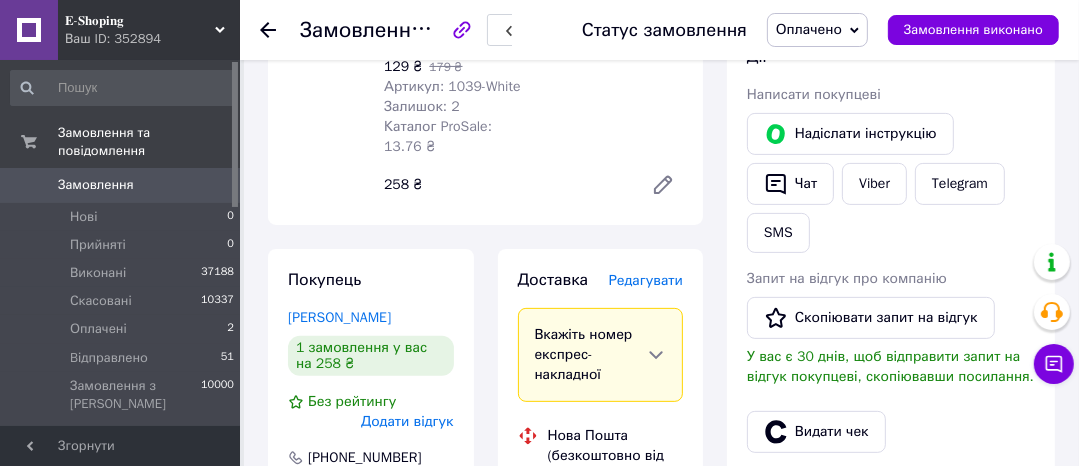 click on "Редагувати" at bounding box center [646, 280] 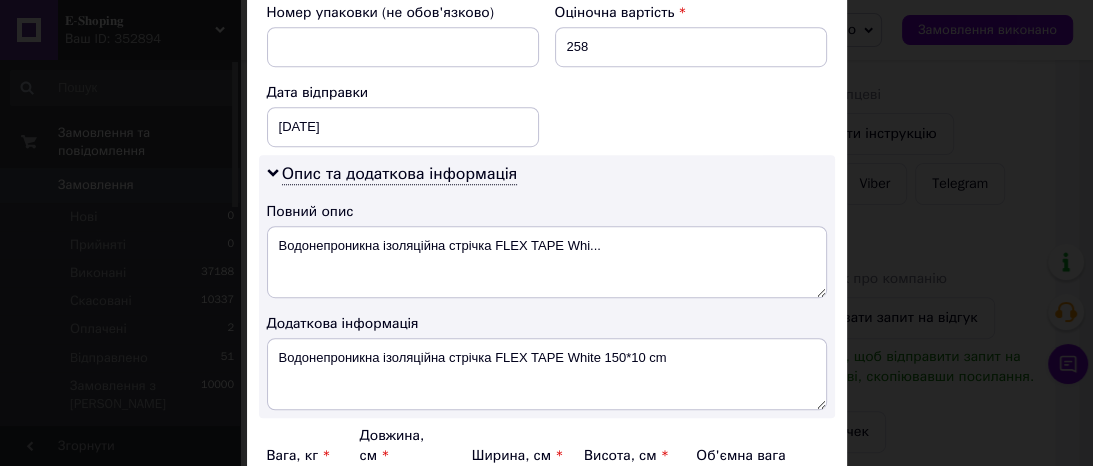 scroll, scrollTop: 960, scrollLeft: 0, axis: vertical 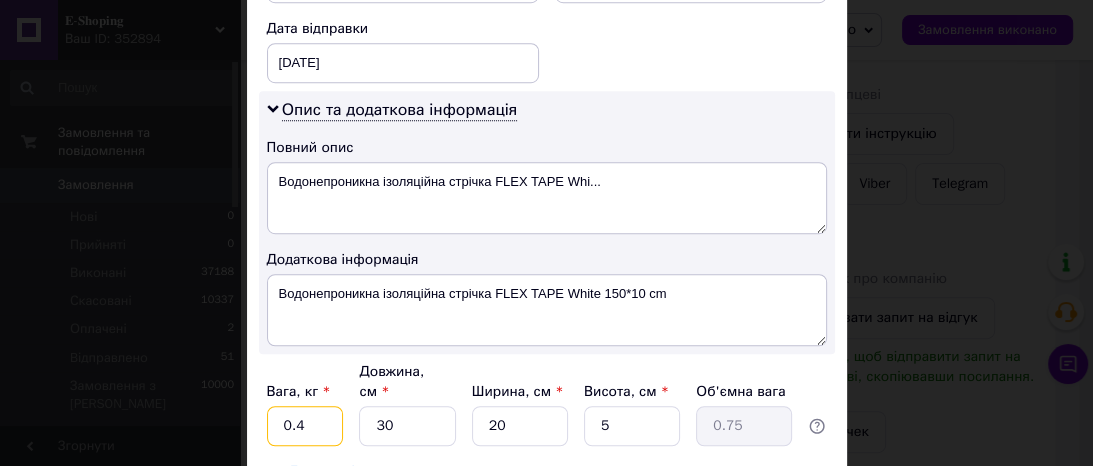 click on "0.4" at bounding box center [305, 426] 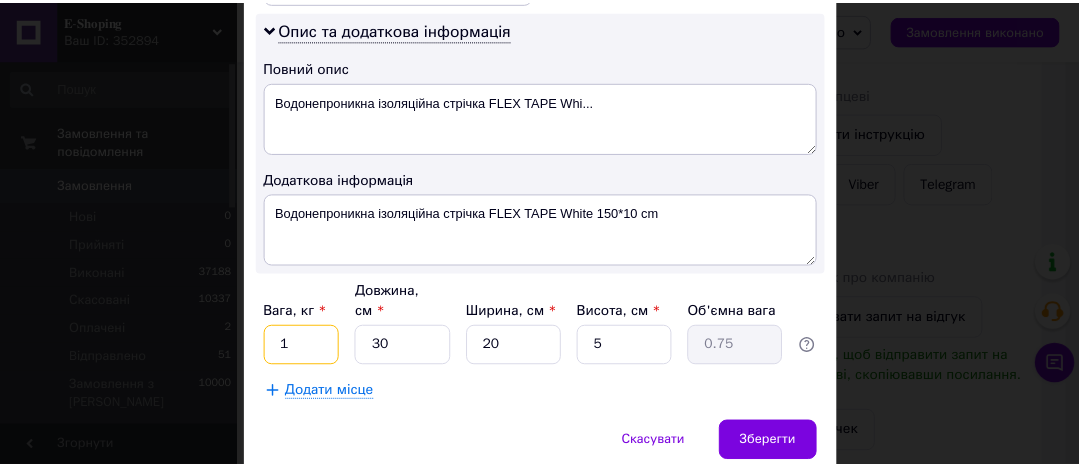 scroll, scrollTop: 1079, scrollLeft: 0, axis: vertical 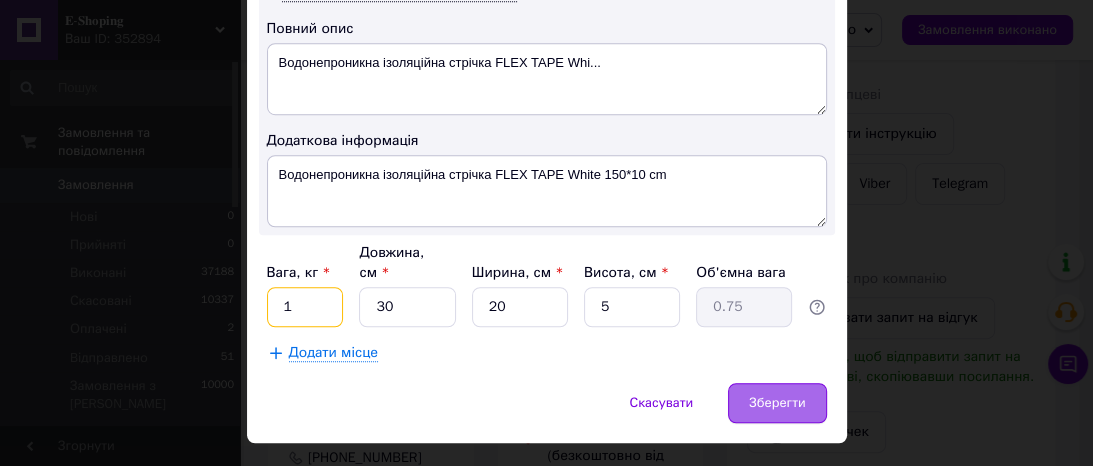 type on "1" 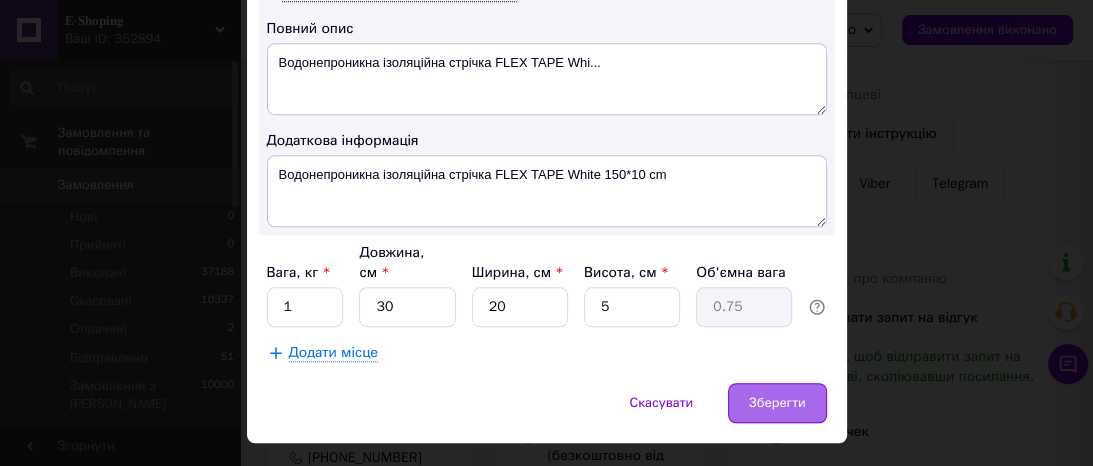 click on "Зберегти" at bounding box center (777, 403) 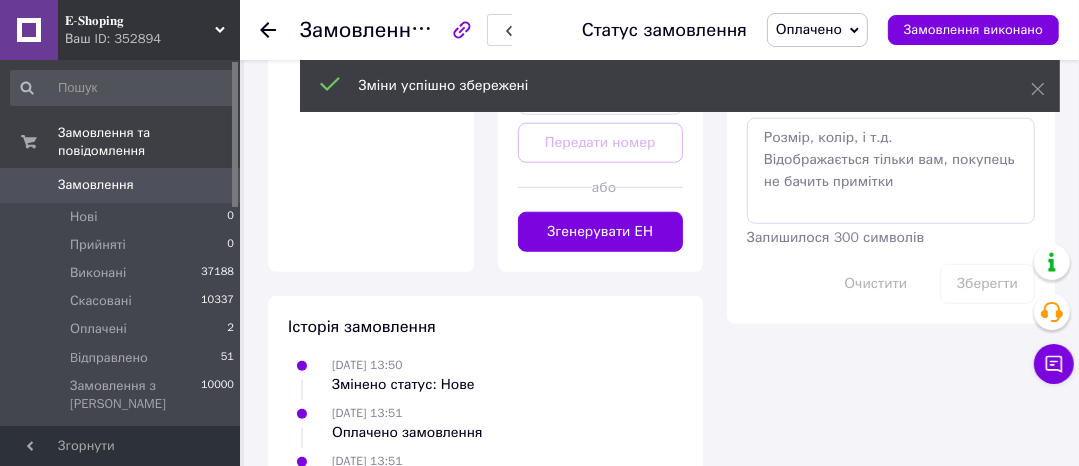scroll, scrollTop: 1200, scrollLeft: 0, axis: vertical 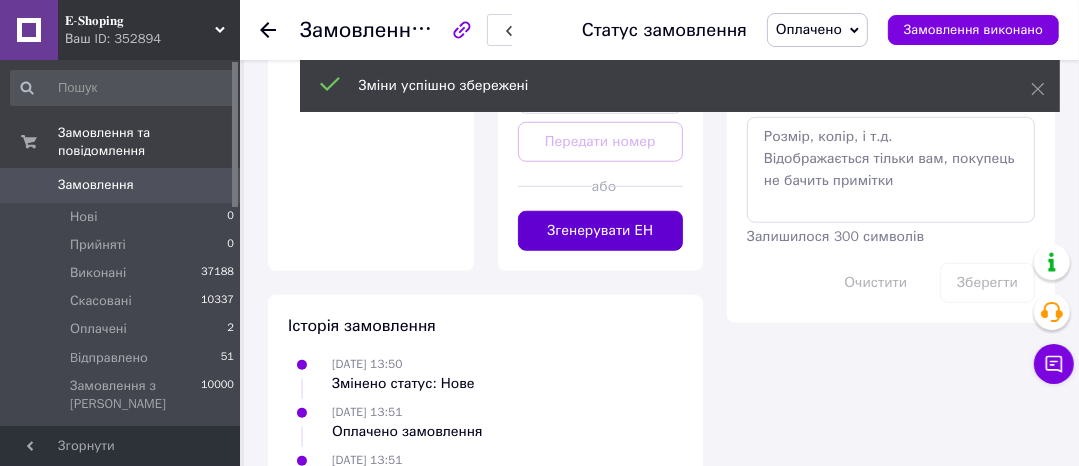 click on "Згенерувати ЕН" at bounding box center [601, 231] 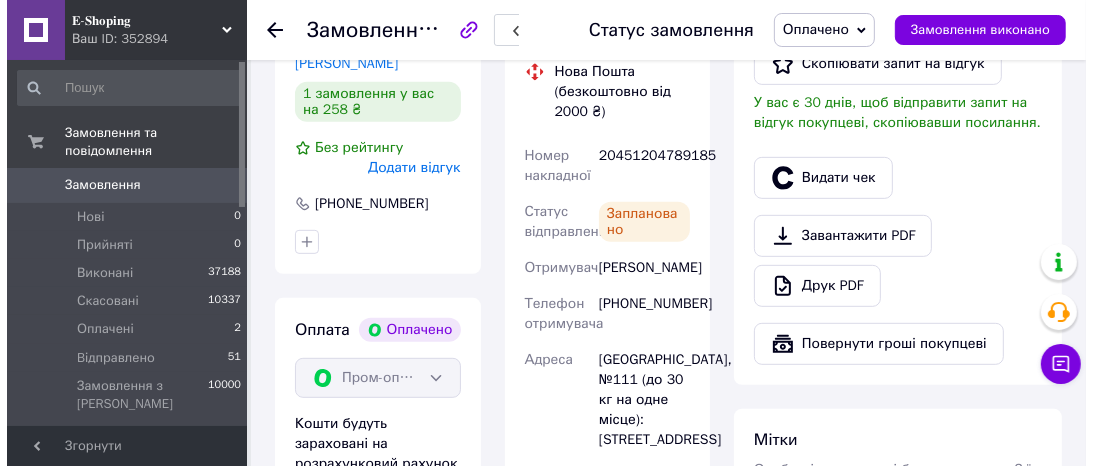 scroll, scrollTop: 640, scrollLeft: 0, axis: vertical 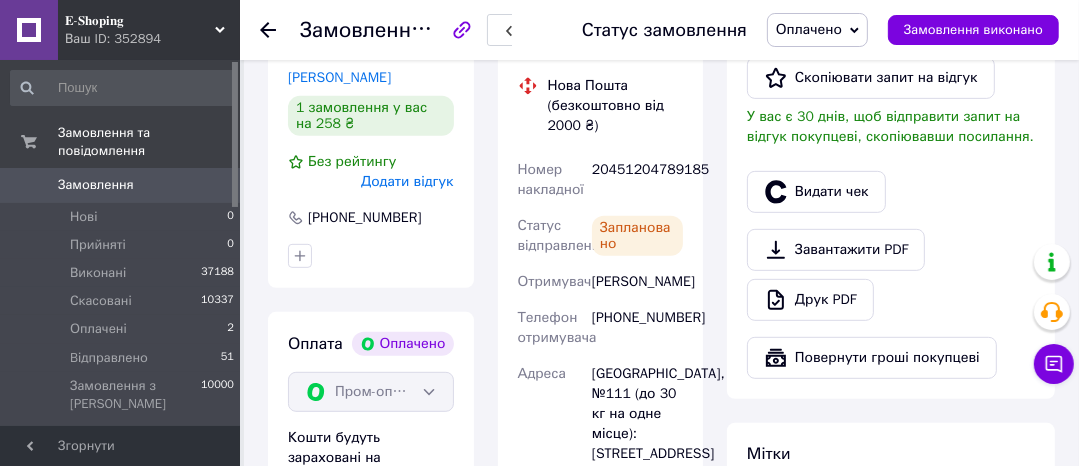 click on "20451204789185" at bounding box center (637, 180) 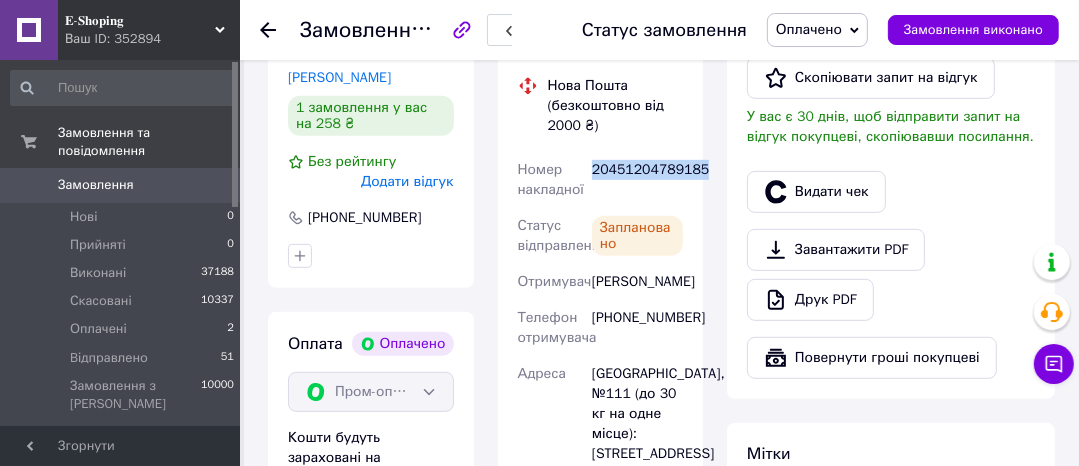 click on "20451204789185" at bounding box center [637, 180] 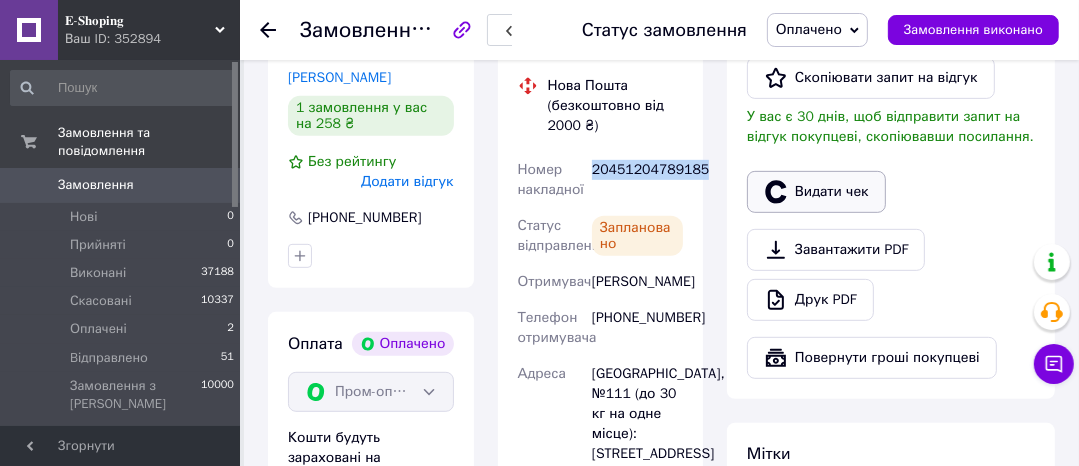 click 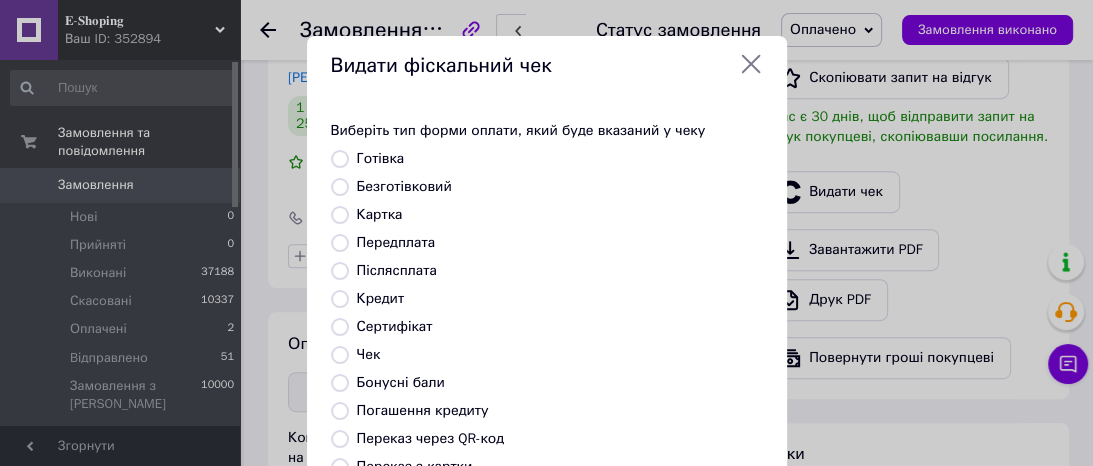 click on "Безготівковий" at bounding box center [404, 186] 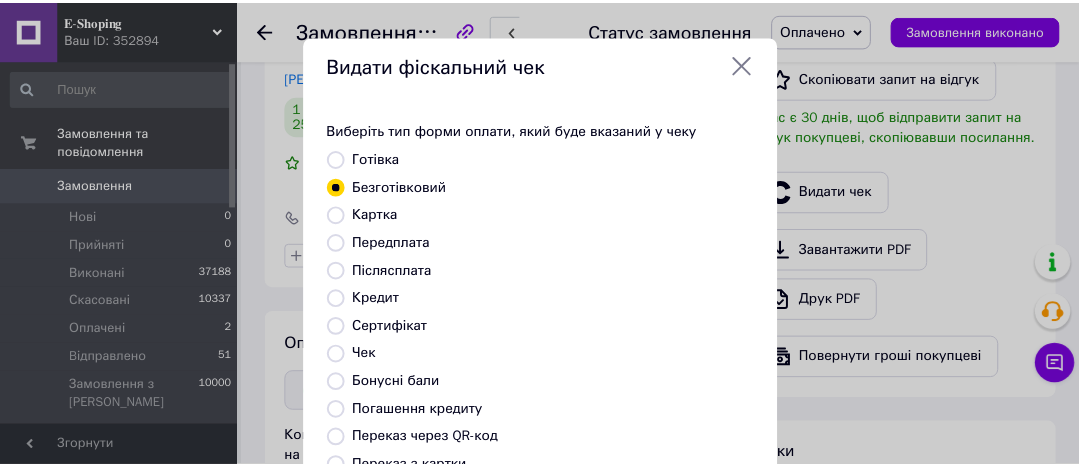 scroll, scrollTop: 392, scrollLeft: 0, axis: vertical 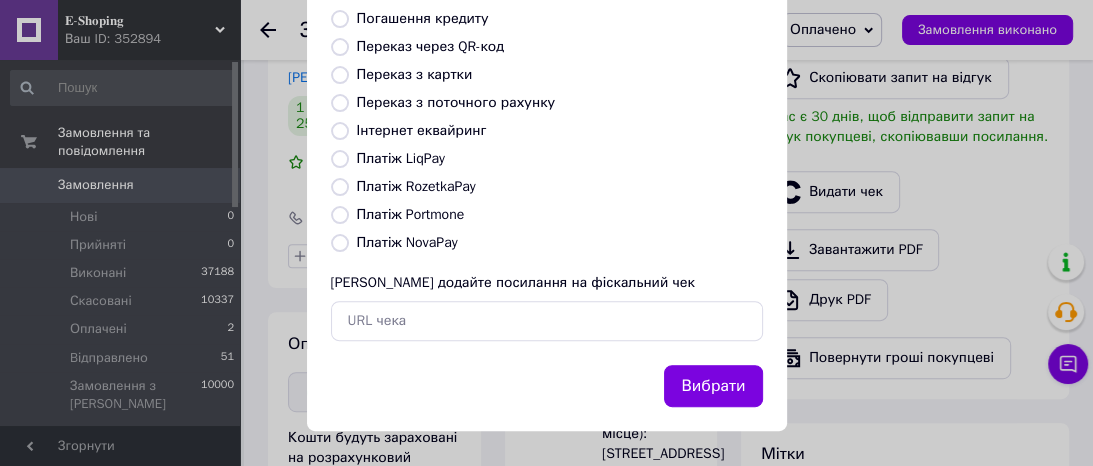 click on "Вибрати" at bounding box center [713, 386] 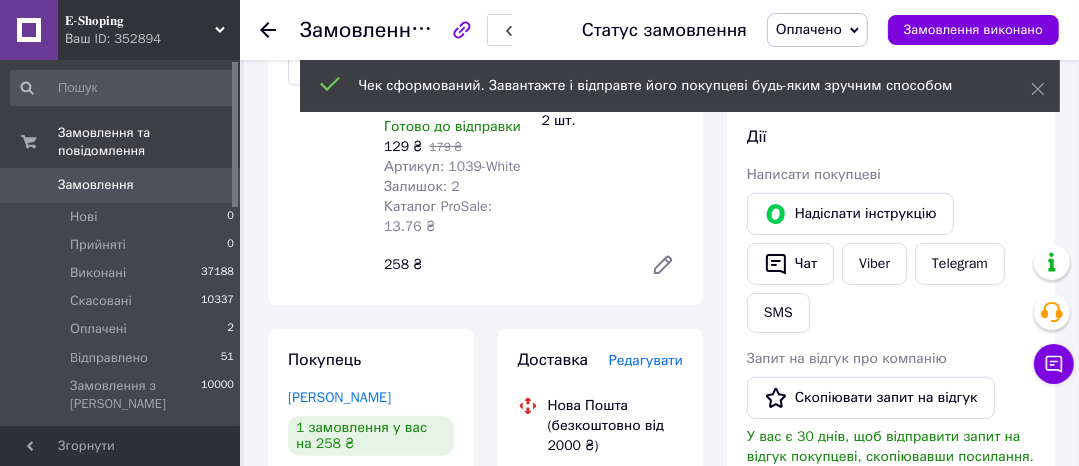 scroll, scrollTop: 320, scrollLeft: 0, axis: vertical 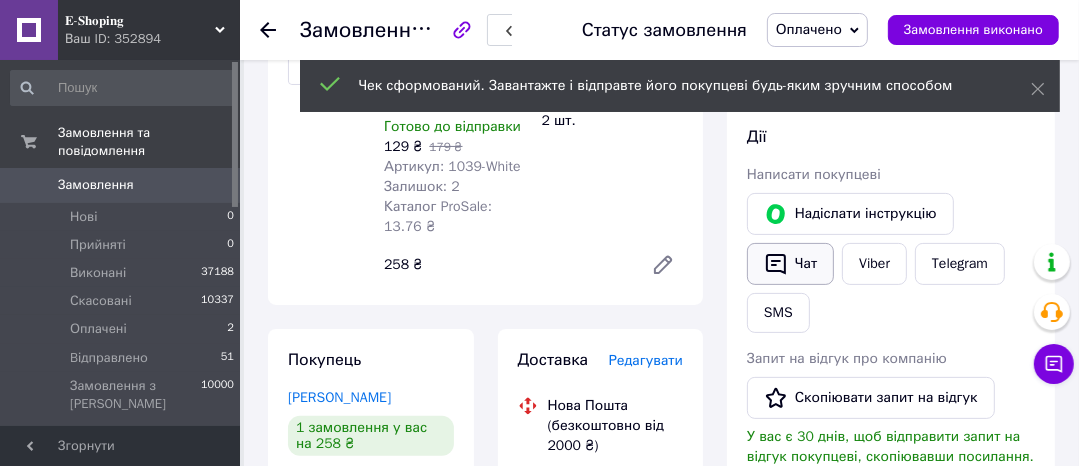 click 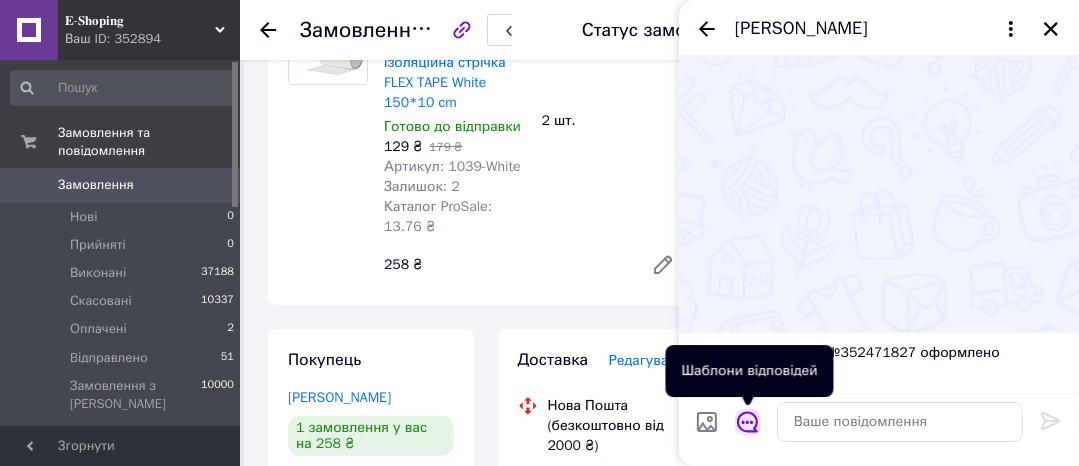 click 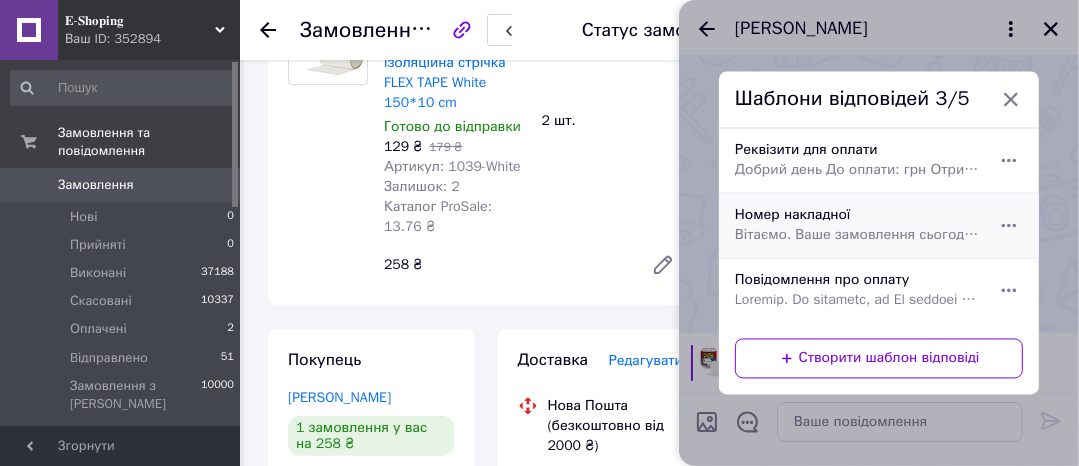 click on "Вітаємо. Ваше замовлення сьогодні буде передано на відправлення. Номер накладної:" at bounding box center (857, 236) 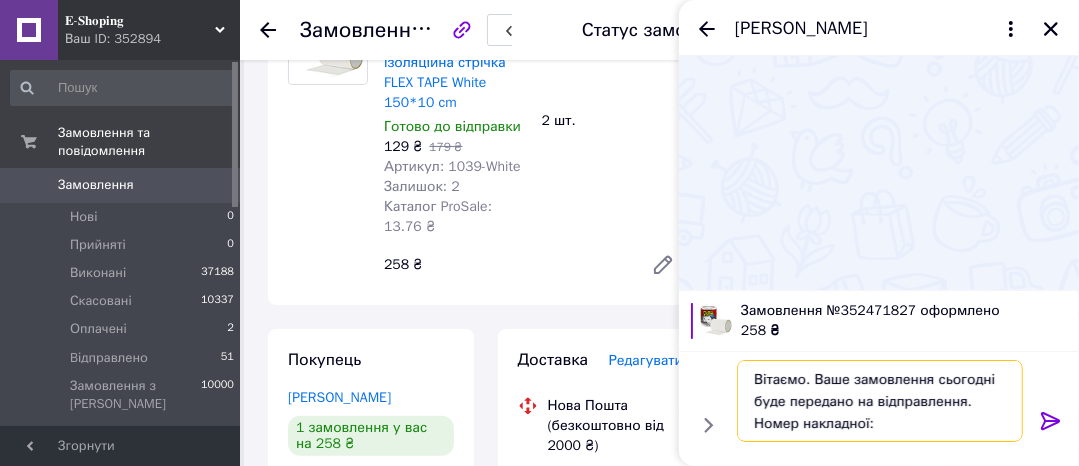 click on "Вітаємо. Ваше замовлення сьогодні буде передано на відправлення. Номер накладної:" at bounding box center (880, 401) 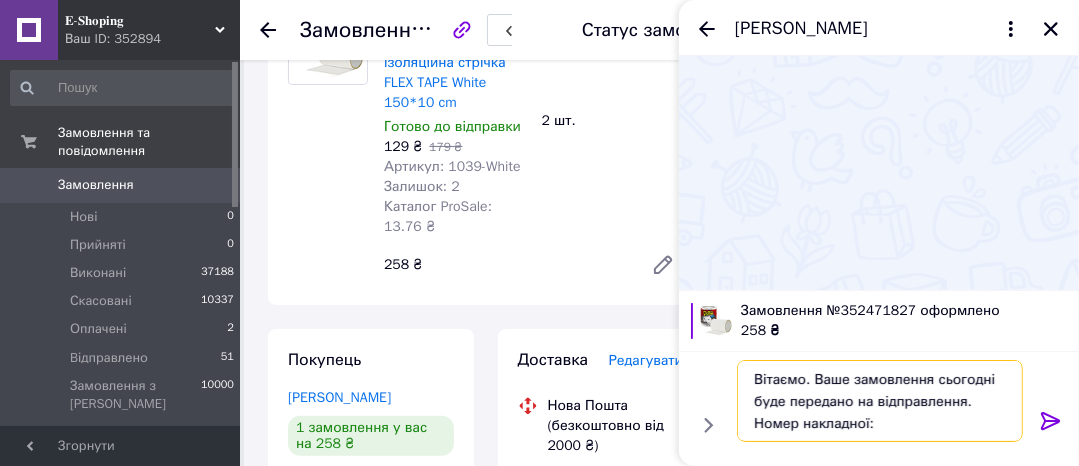 paste on "20451204789185" 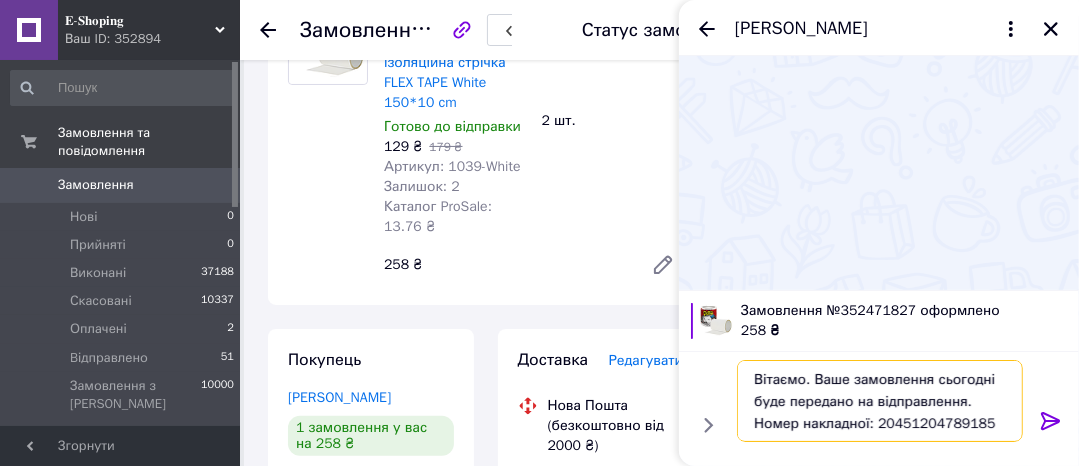 type on "Вітаємо. Ваше замовлення сьогодні буде передано на відправлення. Номер накладної: 20451204789185" 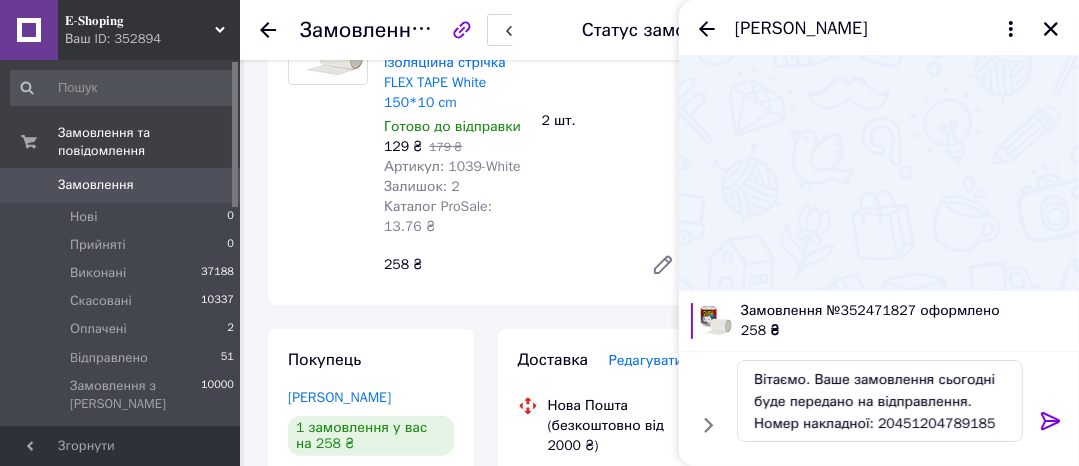 click 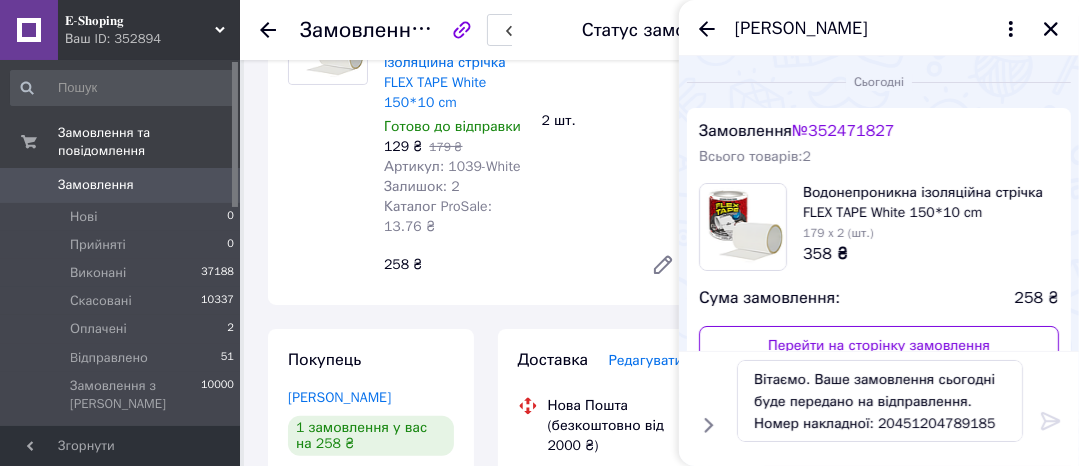 type 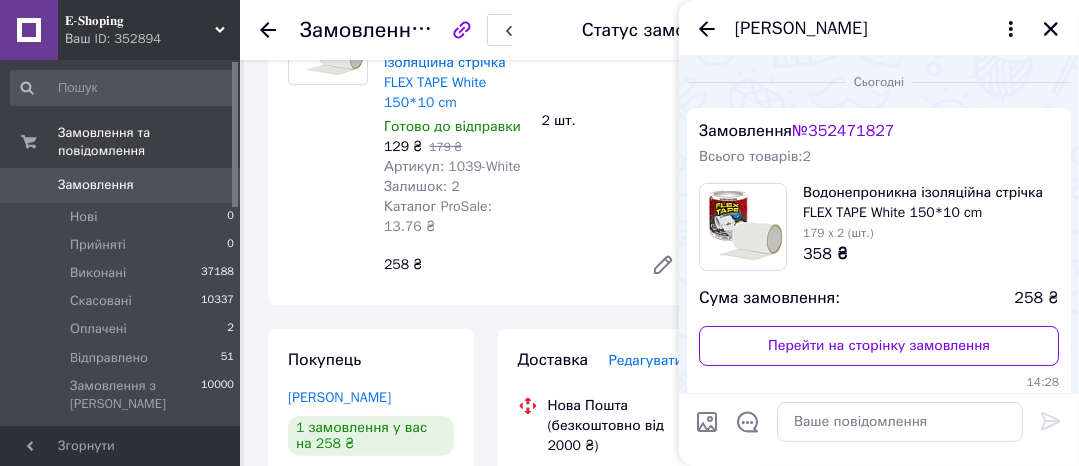 scroll, scrollTop: 130, scrollLeft: 0, axis: vertical 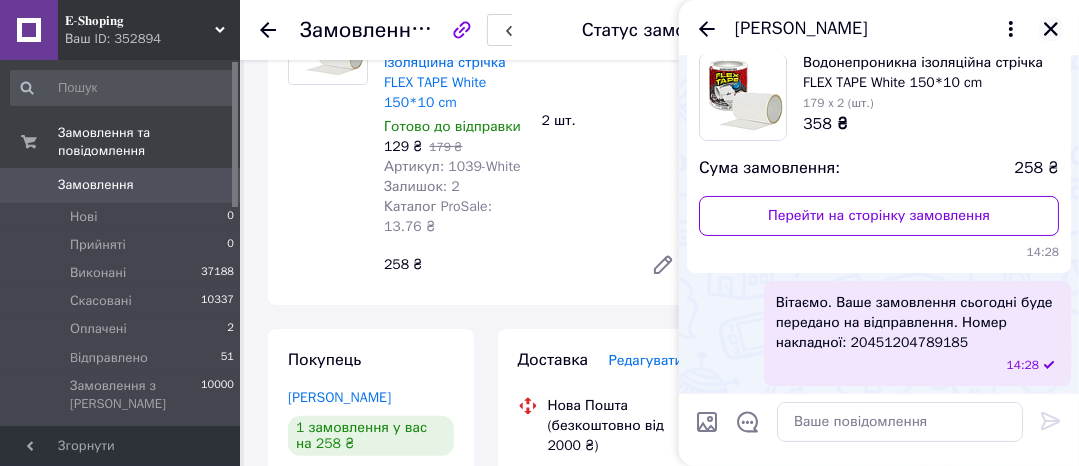 click at bounding box center (1051, 29) 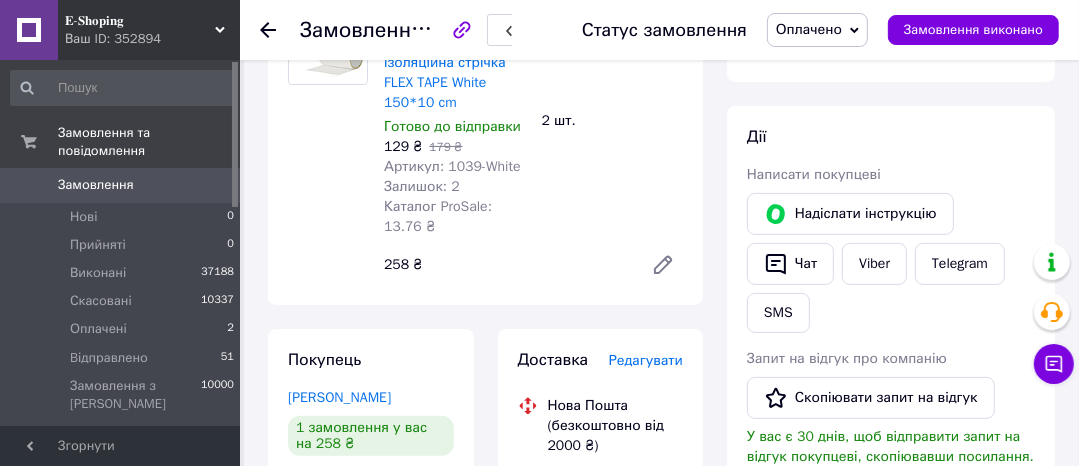 click on "Оплачено" at bounding box center [817, 30] 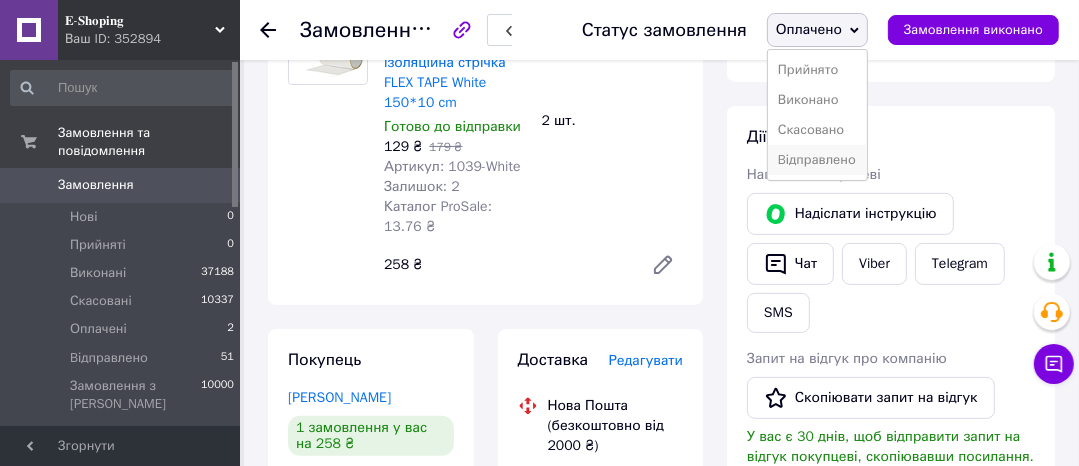 click on "Bідправлено" at bounding box center [817, 160] 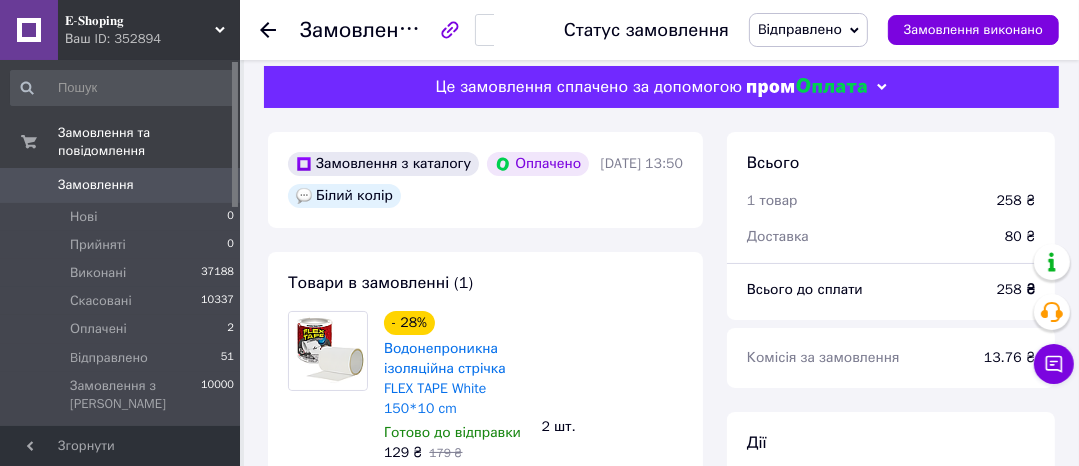 scroll, scrollTop: 0, scrollLeft: 0, axis: both 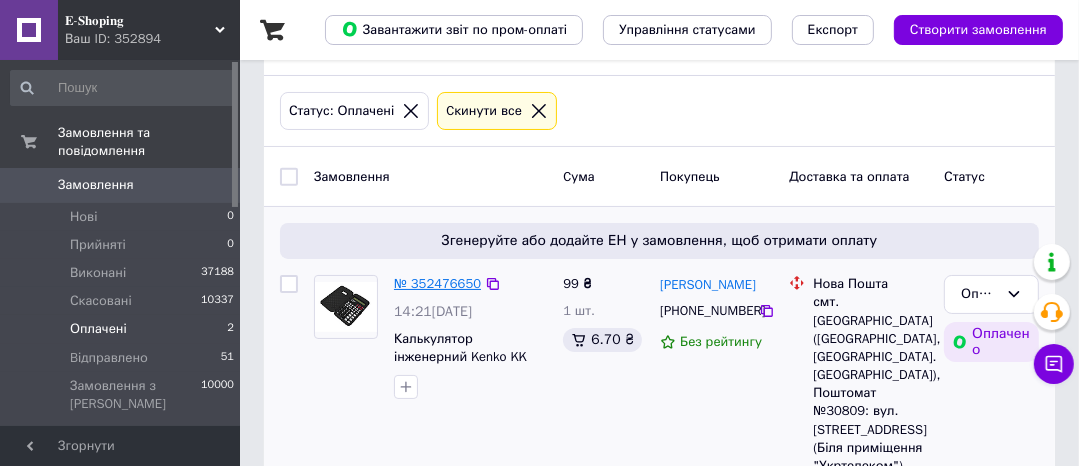click on "№ 352476650" at bounding box center [437, 283] 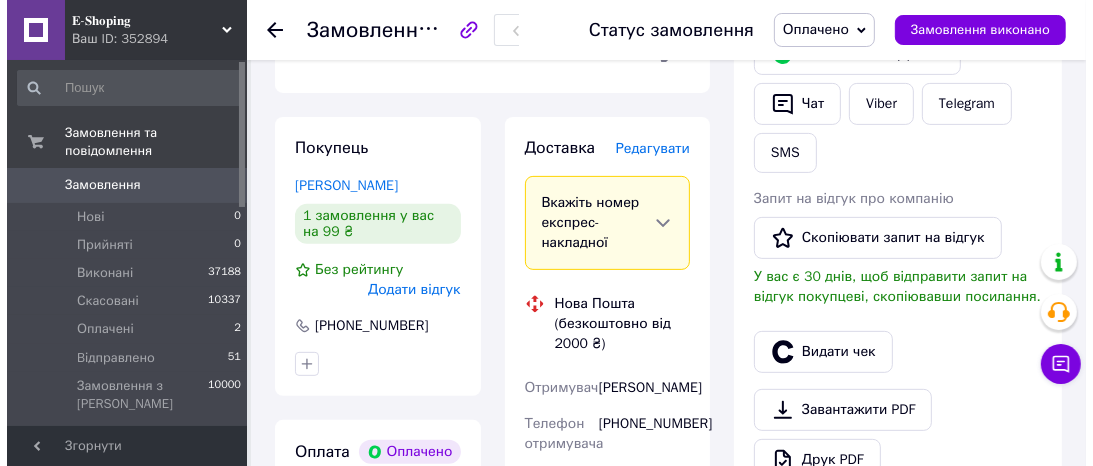 scroll, scrollTop: 480, scrollLeft: 0, axis: vertical 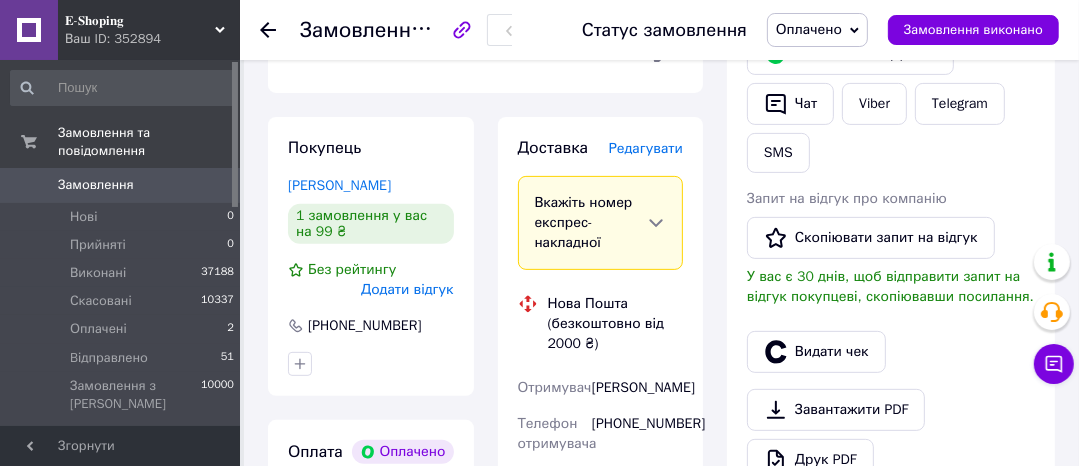 click on "Редагувати" at bounding box center (646, 148) 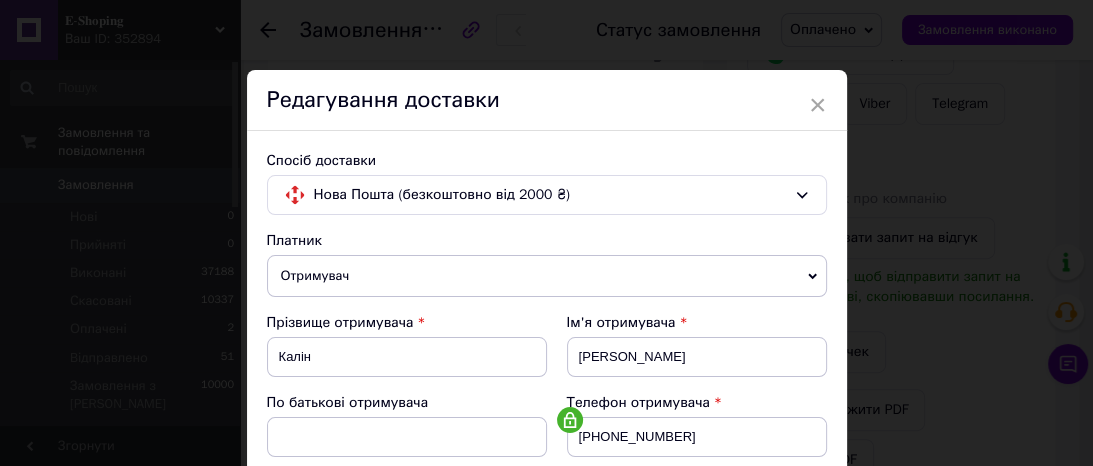 scroll, scrollTop: 560, scrollLeft: 0, axis: vertical 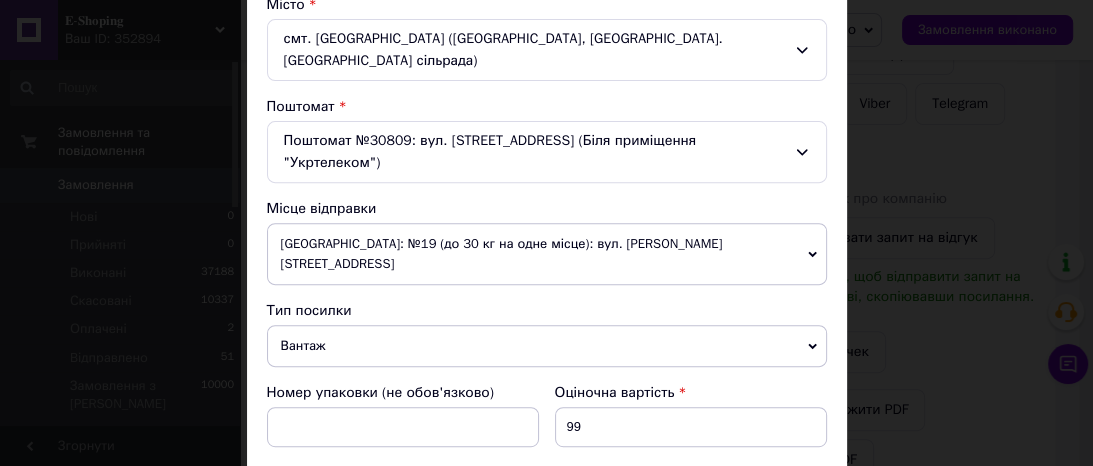 click on "Вантаж" at bounding box center (547, 346) 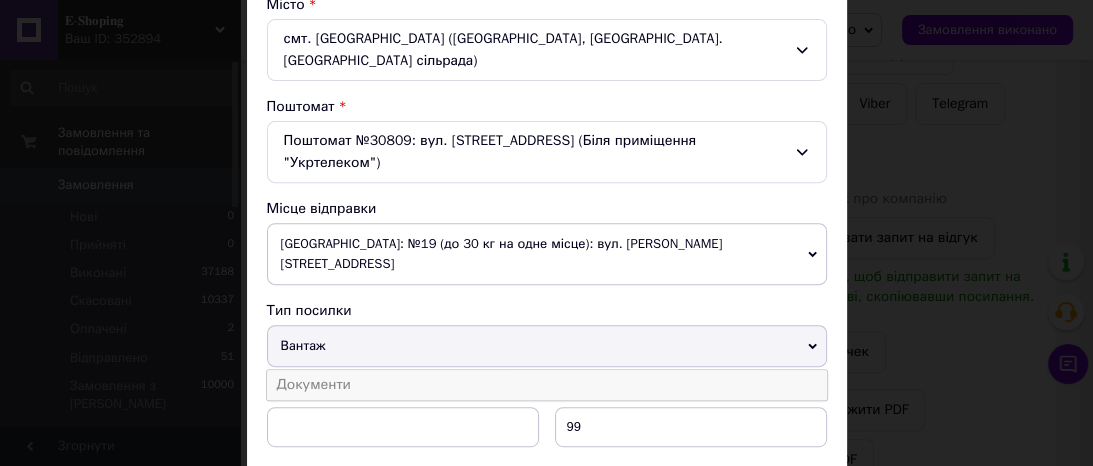click on "Документи" at bounding box center [547, 385] 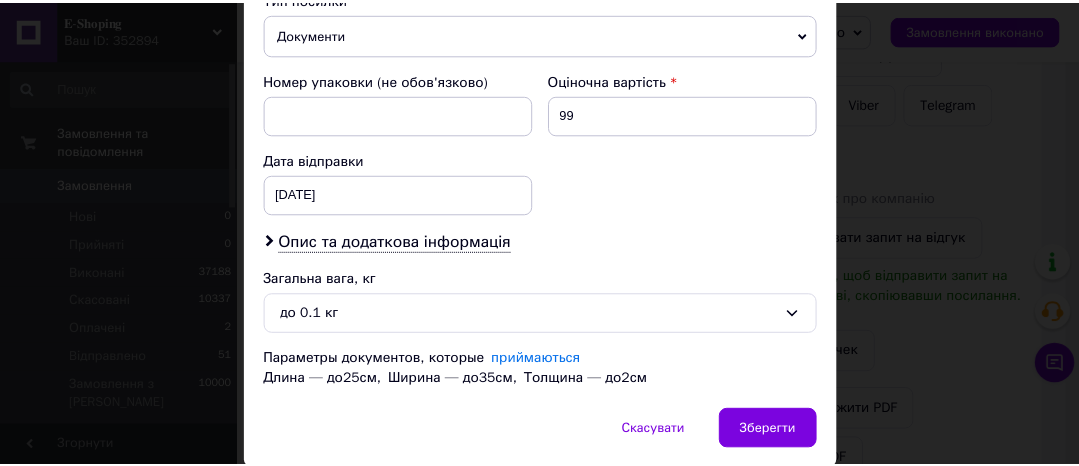 scroll, scrollTop: 898, scrollLeft: 0, axis: vertical 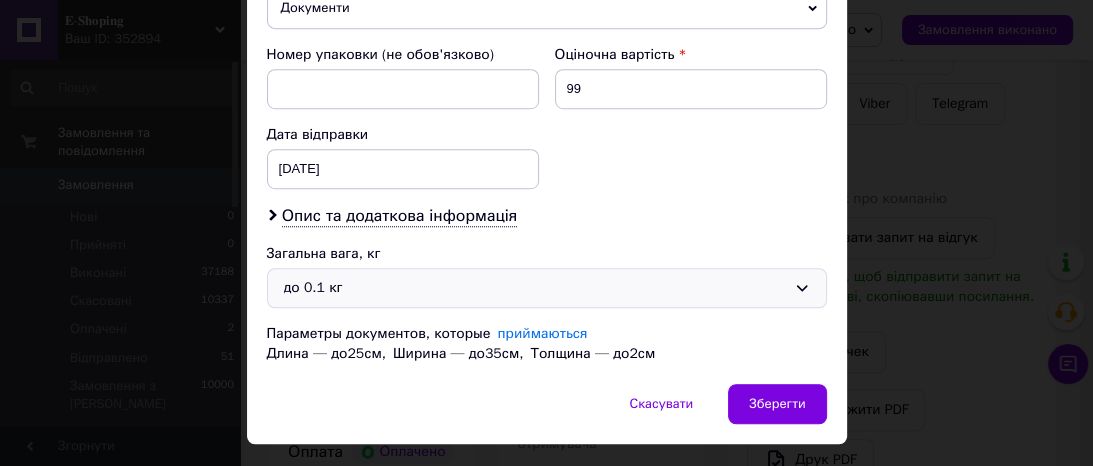 click on "до 0.1 кг" at bounding box center (535, 288) 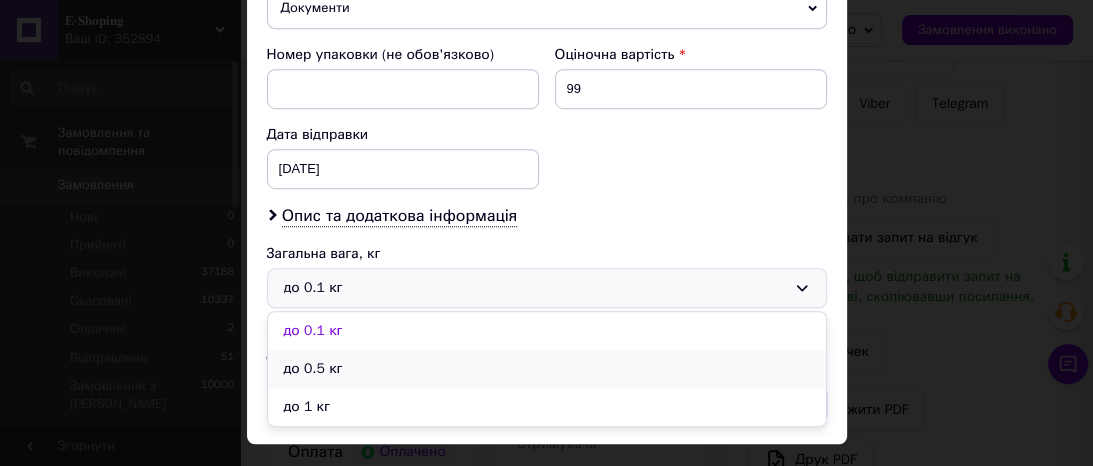 click on "до 0.5 кг" at bounding box center [547, 369] 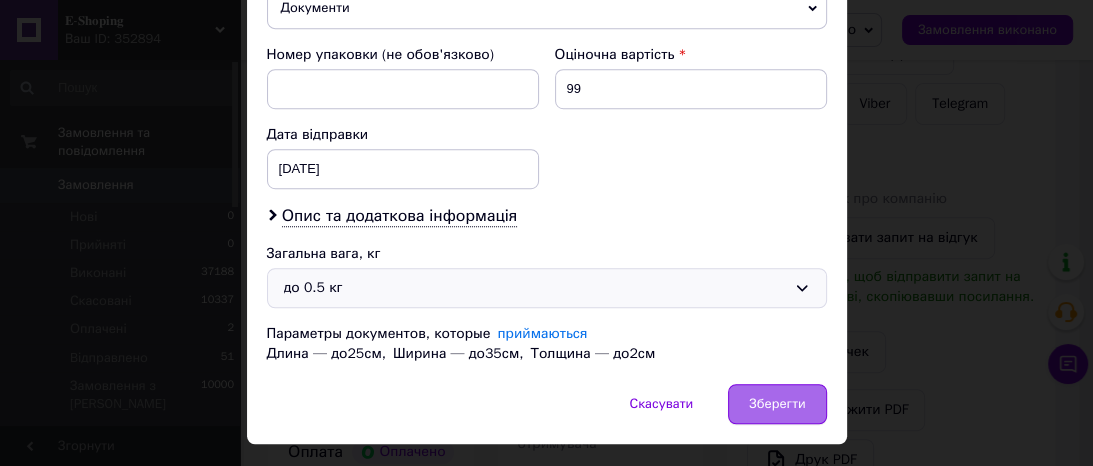 click on "Зберегти" at bounding box center (777, 404) 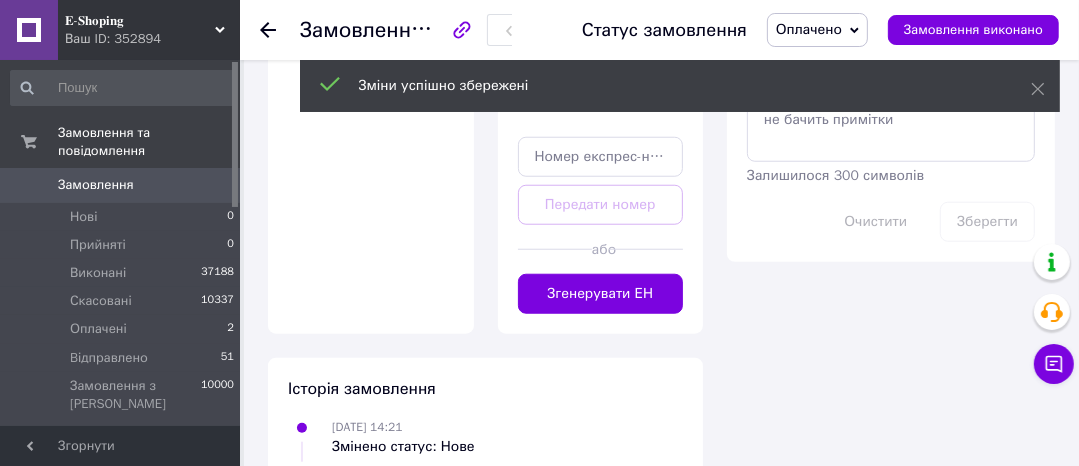scroll, scrollTop: 1360, scrollLeft: 0, axis: vertical 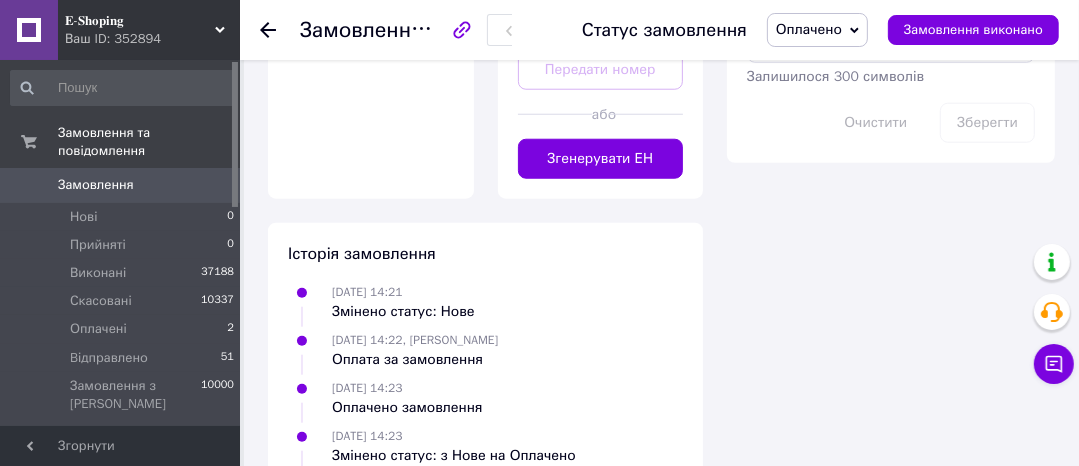 drag, startPoint x: 592, startPoint y: 251, endPoint x: 682, endPoint y: 328, distance: 118.44408 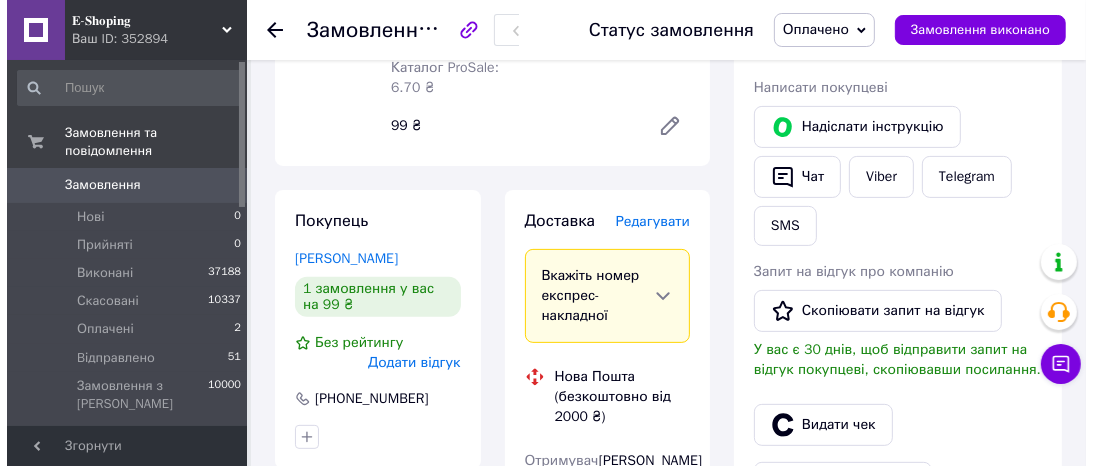 scroll, scrollTop: 400, scrollLeft: 0, axis: vertical 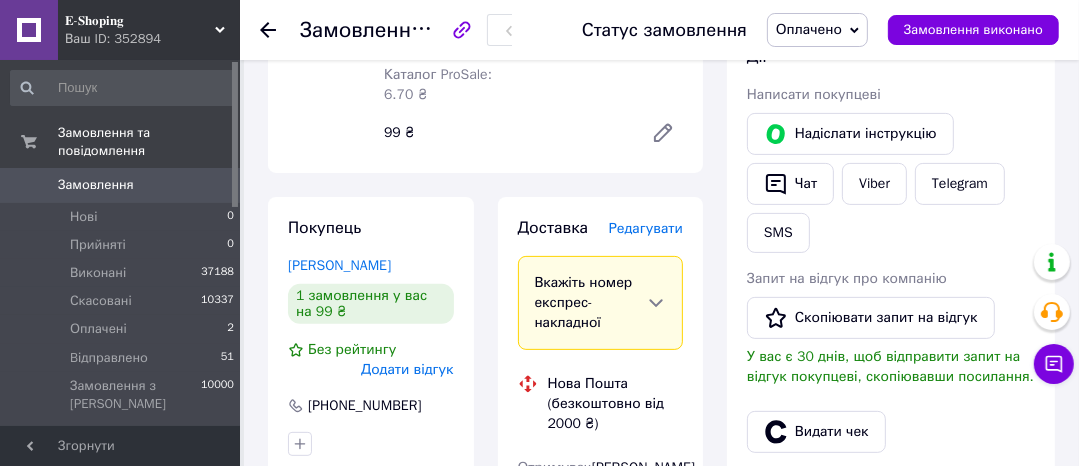 click on "Редагувати" at bounding box center (646, 228) 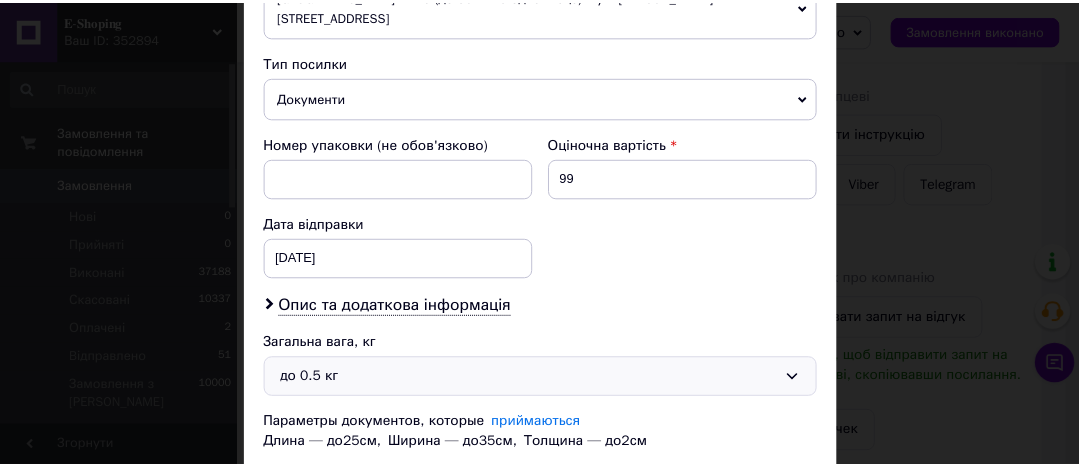 scroll, scrollTop: 898, scrollLeft: 0, axis: vertical 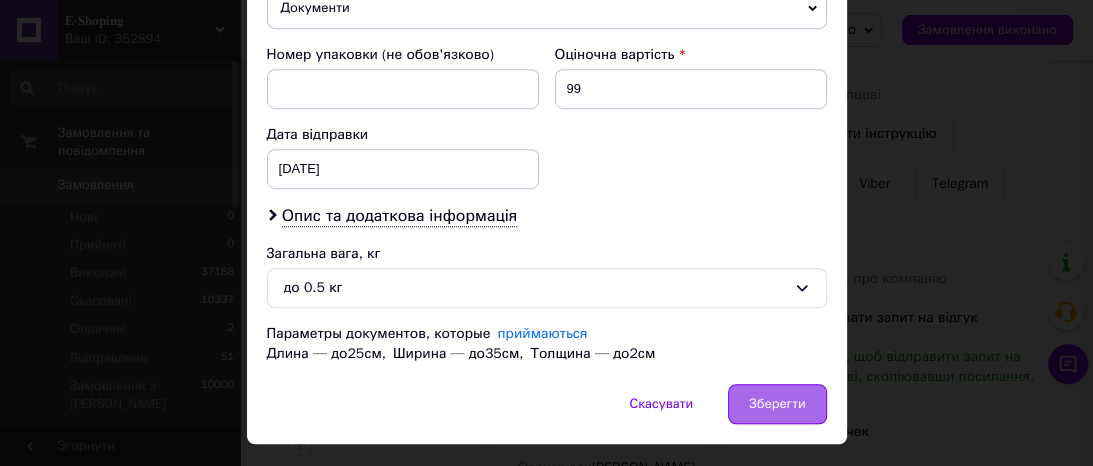 click on "Зберегти" at bounding box center (777, 404) 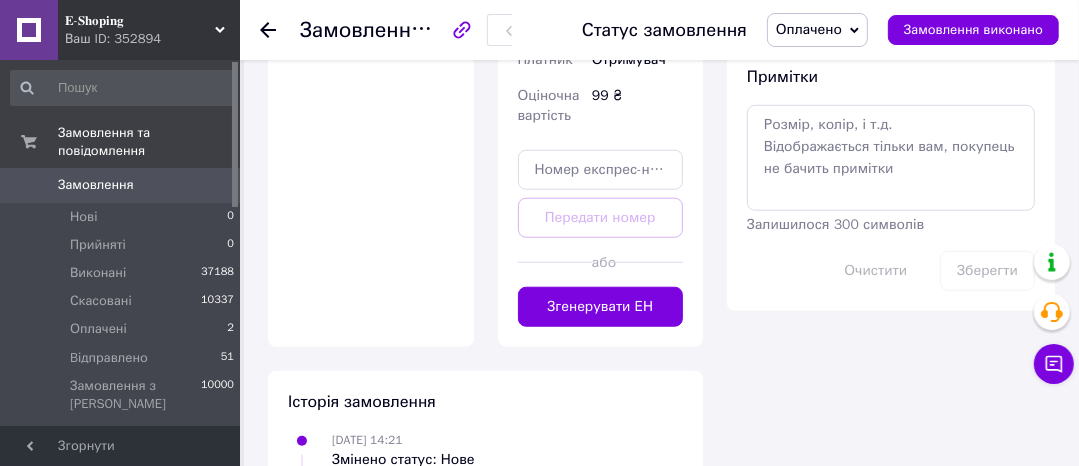 scroll, scrollTop: 1360, scrollLeft: 0, axis: vertical 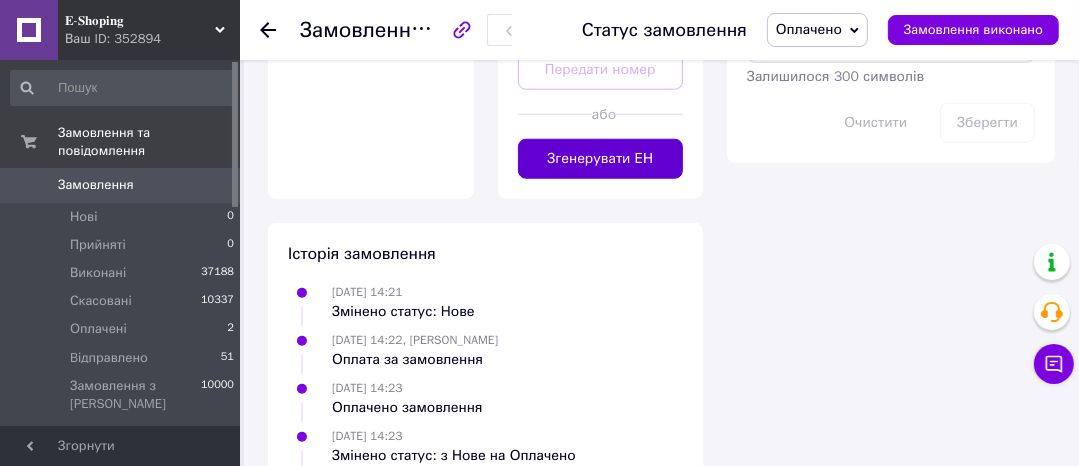 click on "Згенерувати ЕН" at bounding box center (601, 159) 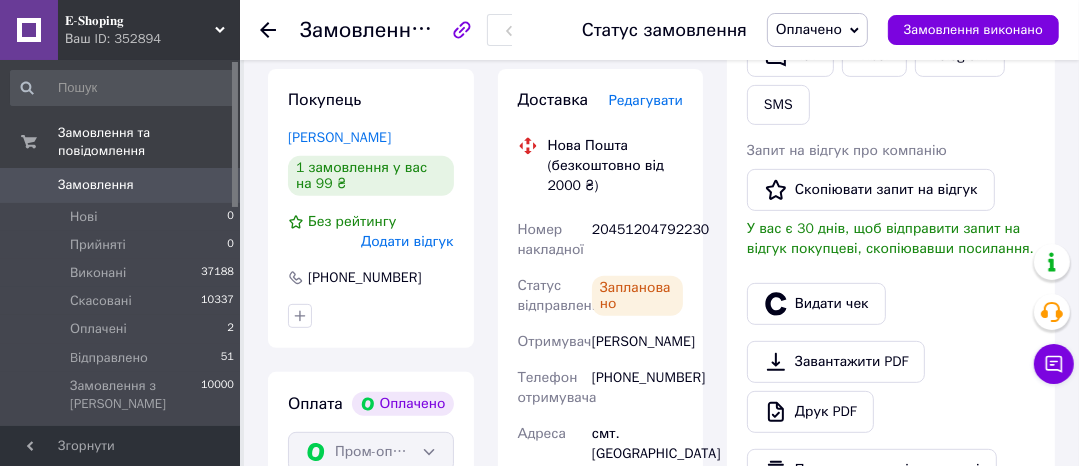 scroll, scrollTop: 480, scrollLeft: 0, axis: vertical 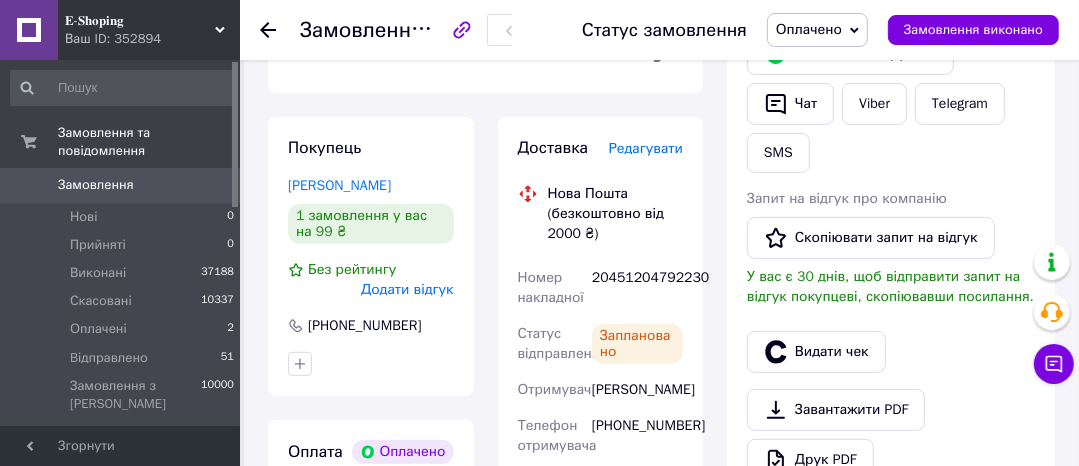 click on "20451204792230" at bounding box center (637, 288) 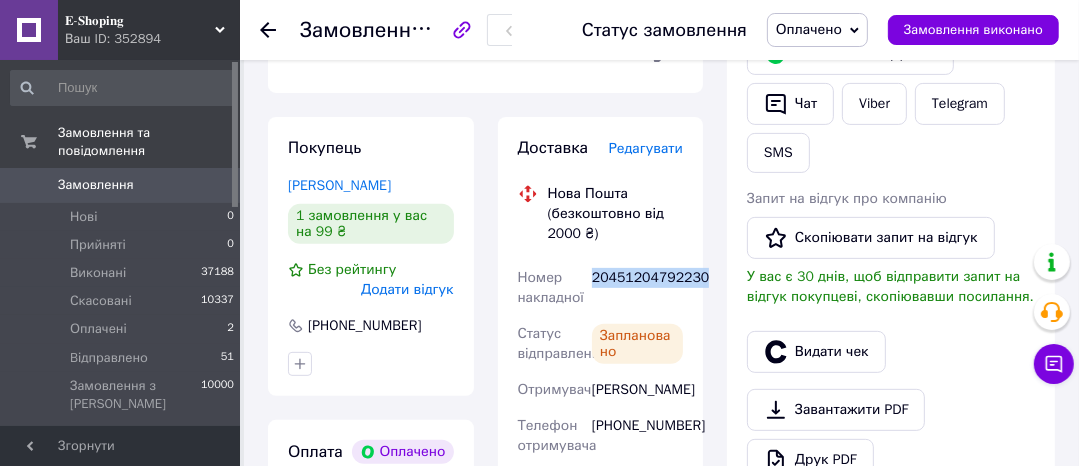 click on "20451204792230" at bounding box center [637, 288] 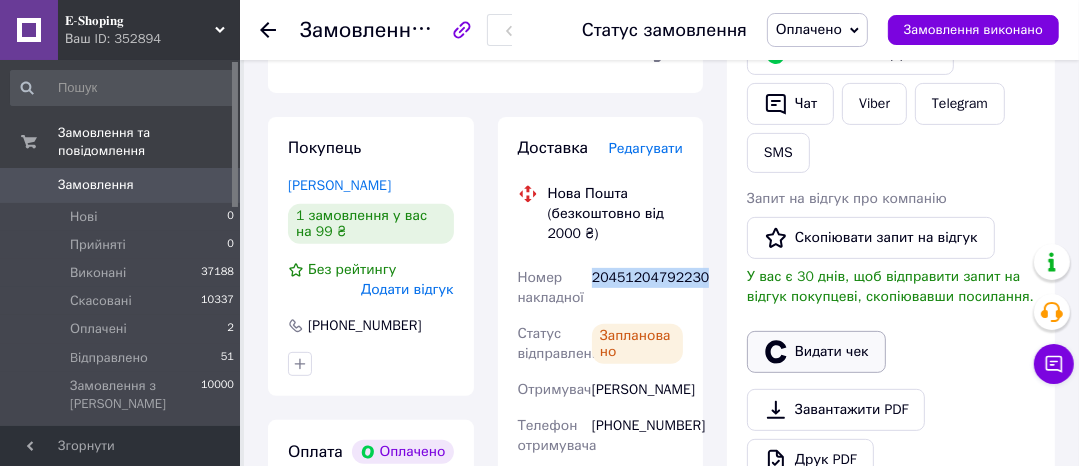 click 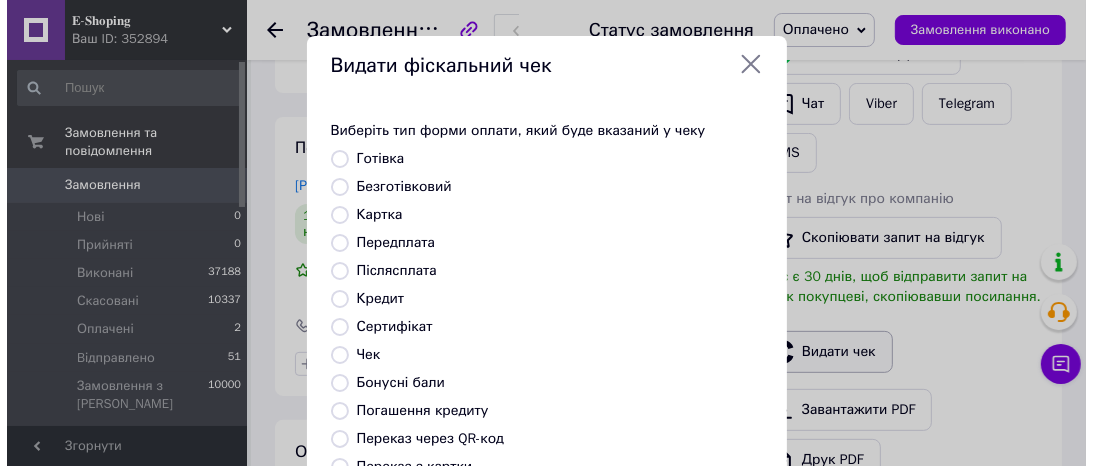 scroll, scrollTop: 448, scrollLeft: 0, axis: vertical 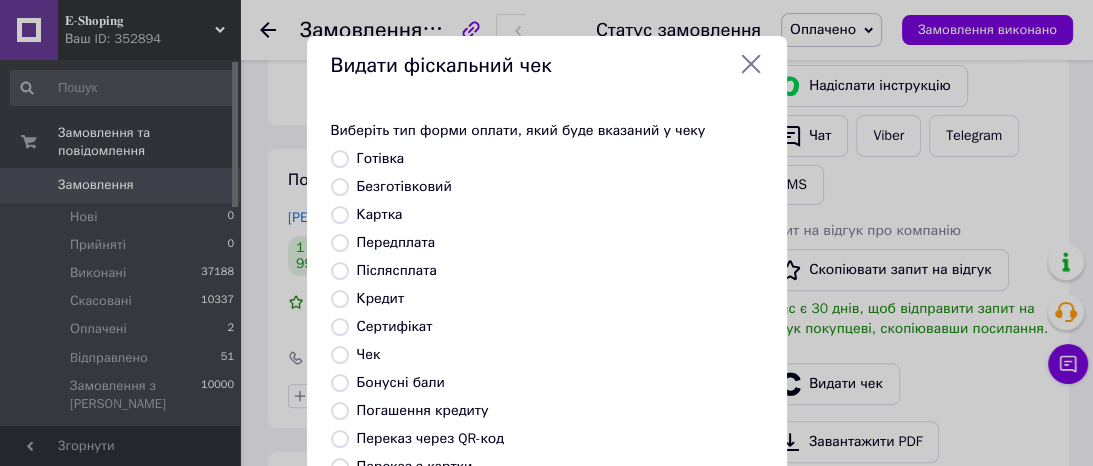 click on "Безготівковий" at bounding box center (404, 186) 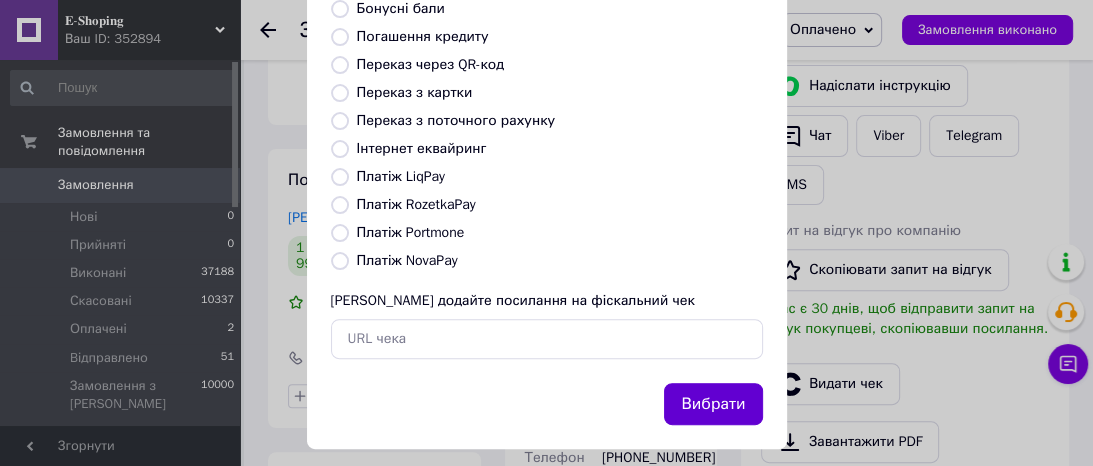 scroll, scrollTop: 392, scrollLeft: 0, axis: vertical 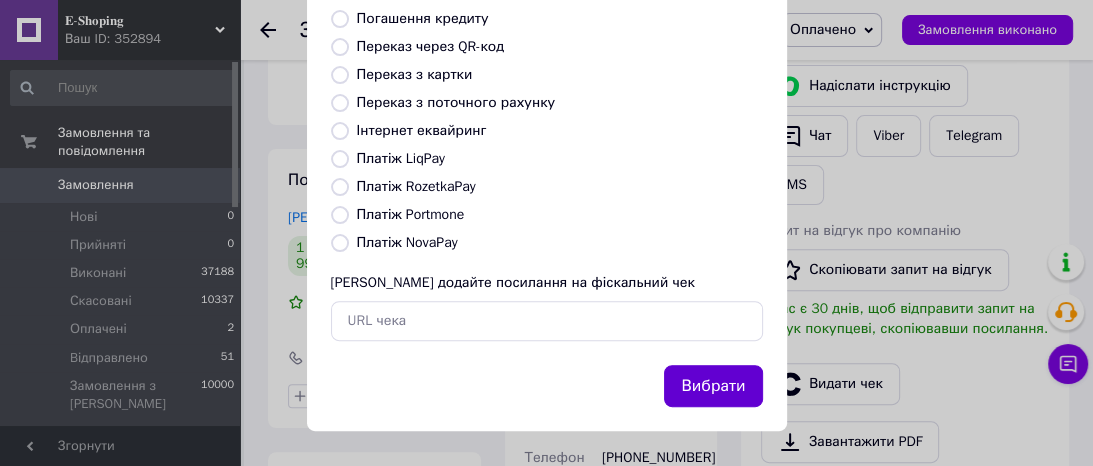click on "Вибрати" at bounding box center [713, 386] 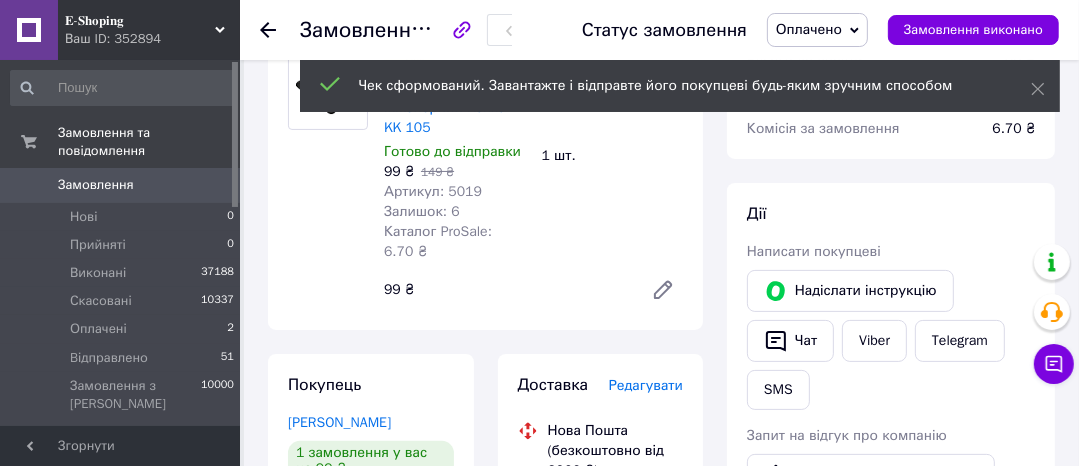 scroll, scrollTop: 240, scrollLeft: 0, axis: vertical 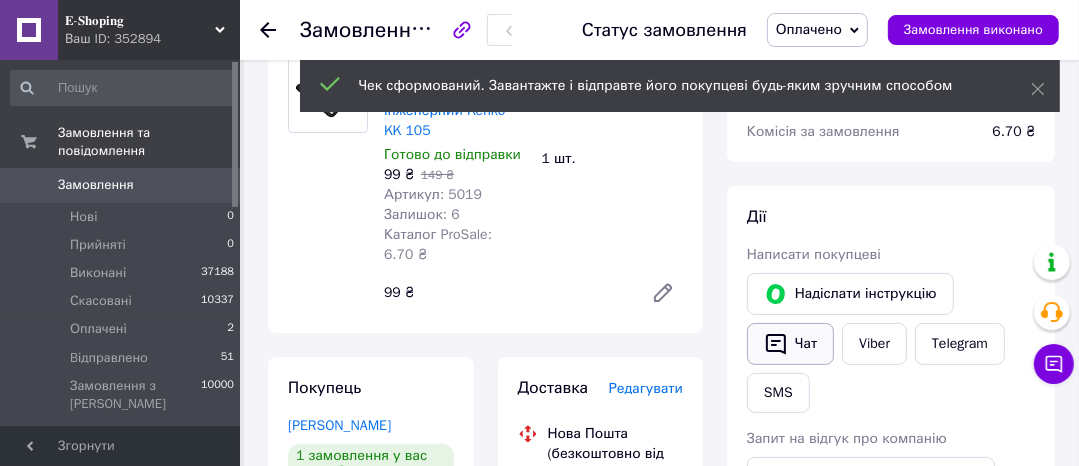 click 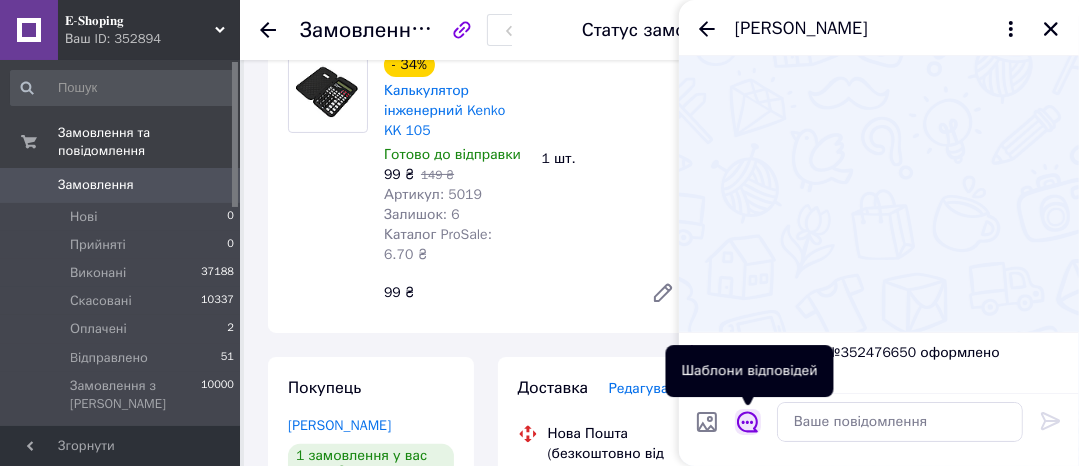 click 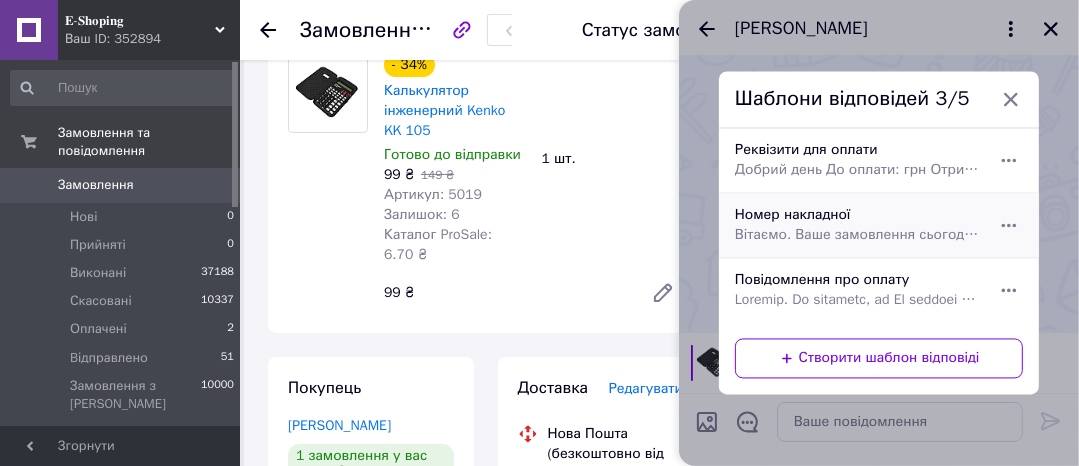 click on "Вітаємо. Ваше замовлення сьогодні буде передано на відправлення. Номер накладної:" at bounding box center (857, 236) 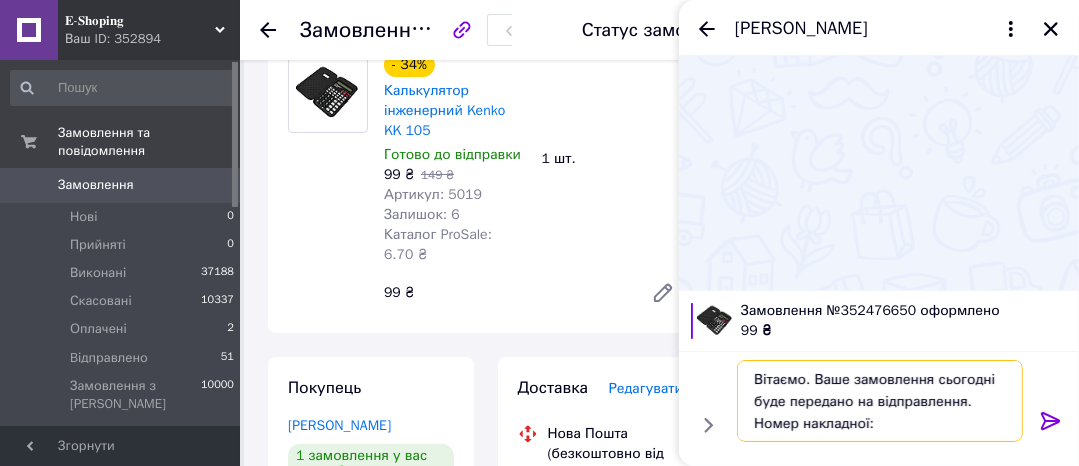 click on "Вітаємо. Ваше замовлення сьогодні буде передано на відправлення. Номер накладної:" at bounding box center [880, 401] 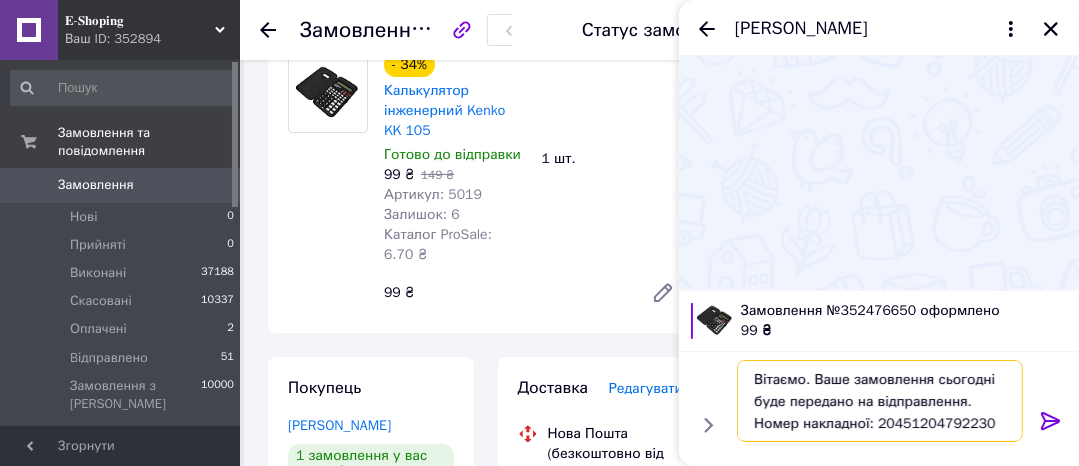 type on "Вітаємо. Ваше замовлення сьогодні буде передано на відправлення. Номер накладної: 20451204792230" 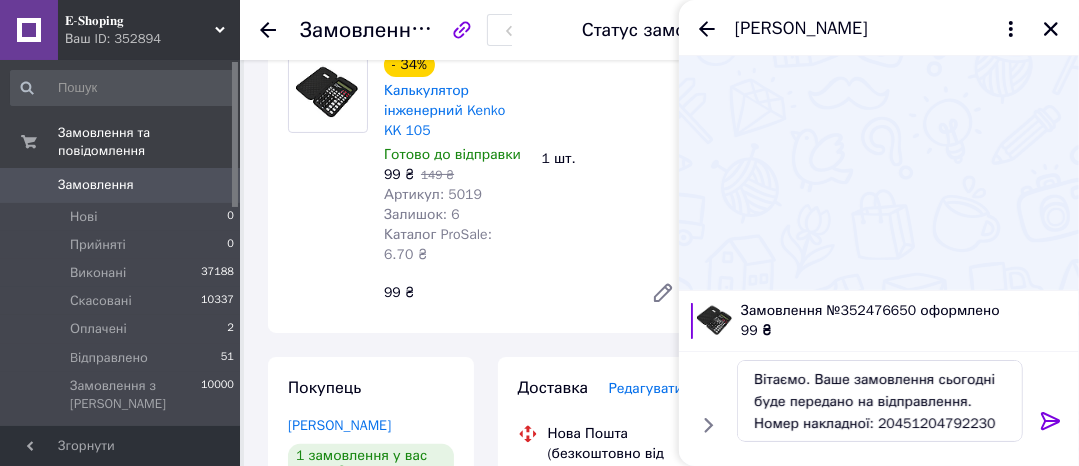 click 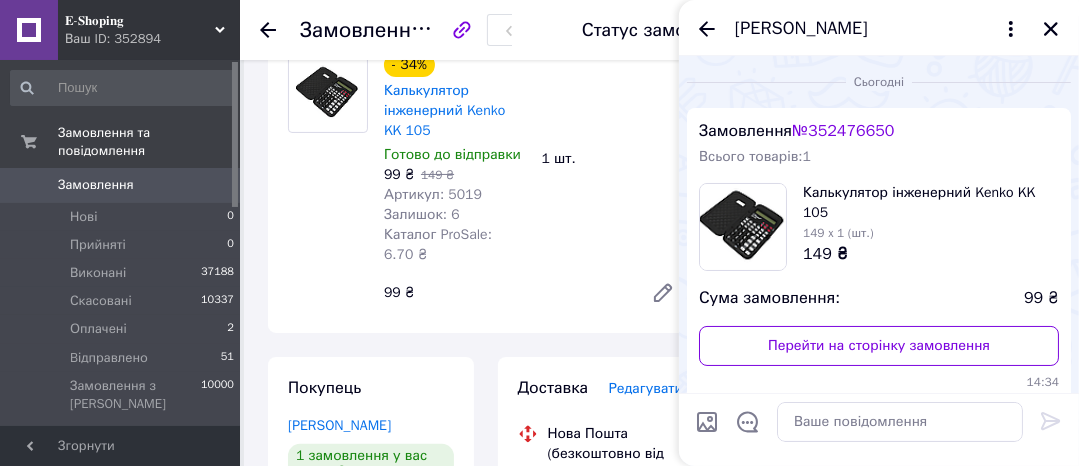 scroll, scrollTop: 130, scrollLeft: 0, axis: vertical 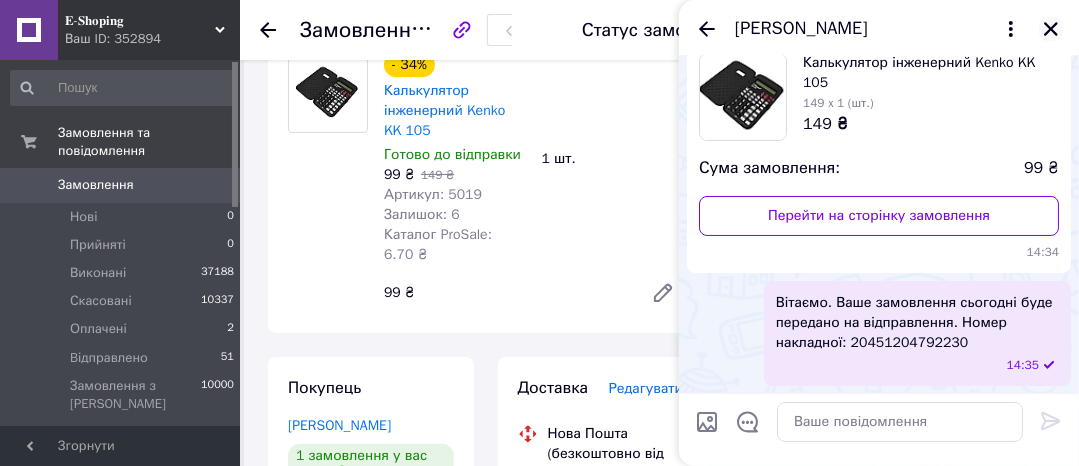 click 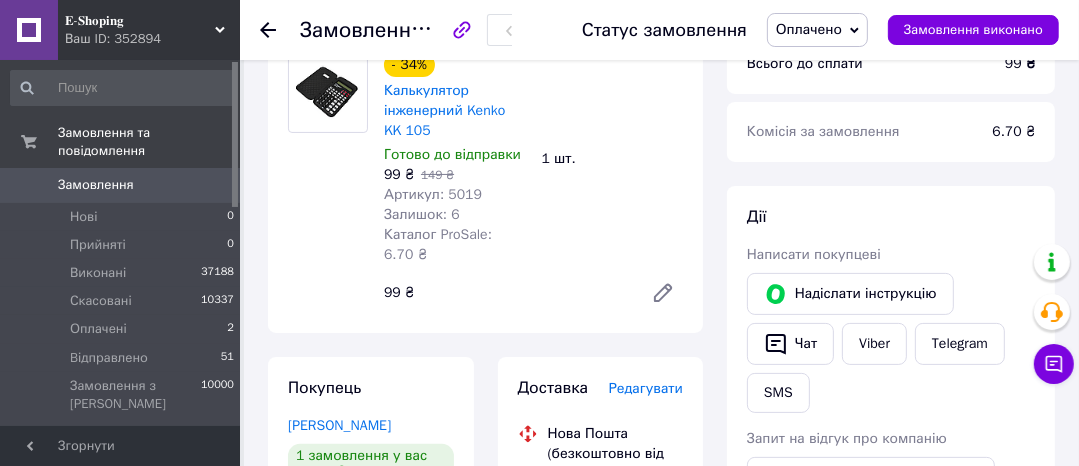 click on "Оплачено" at bounding box center [809, 29] 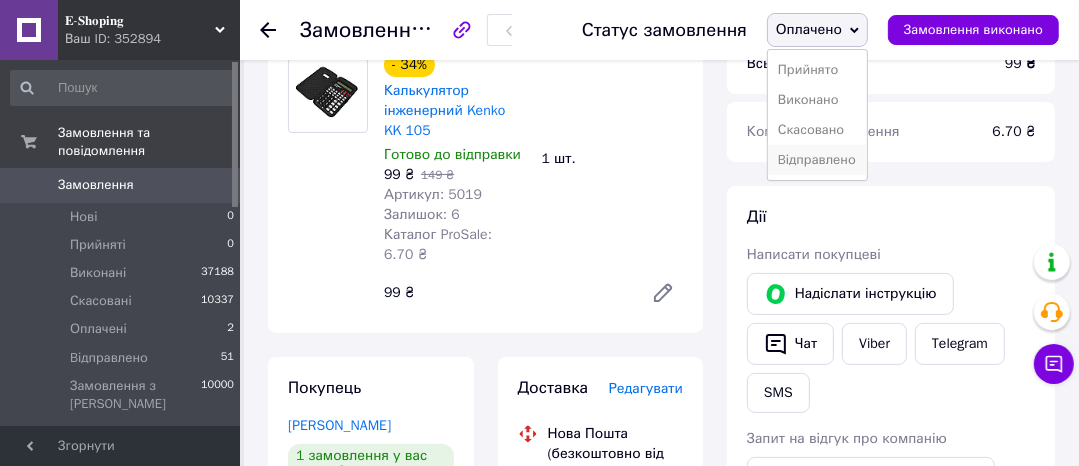 click on "Bідправлено" at bounding box center [817, 160] 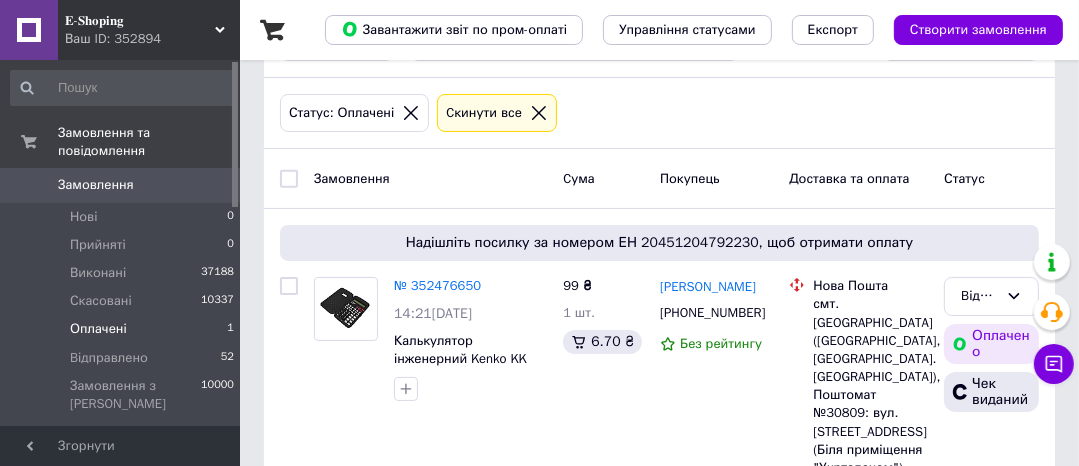 scroll, scrollTop: 160, scrollLeft: 0, axis: vertical 